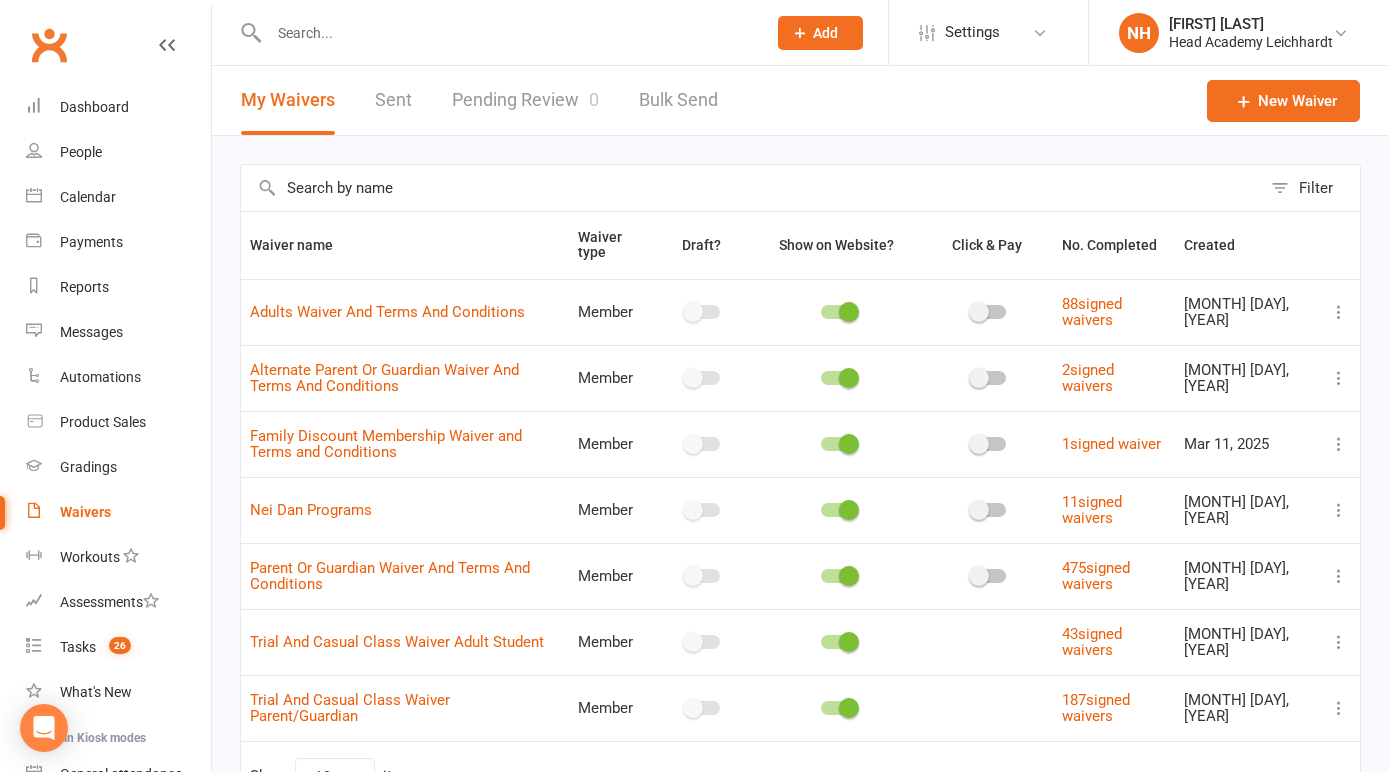 scroll, scrollTop: 0, scrollLeft: 0, axis: both 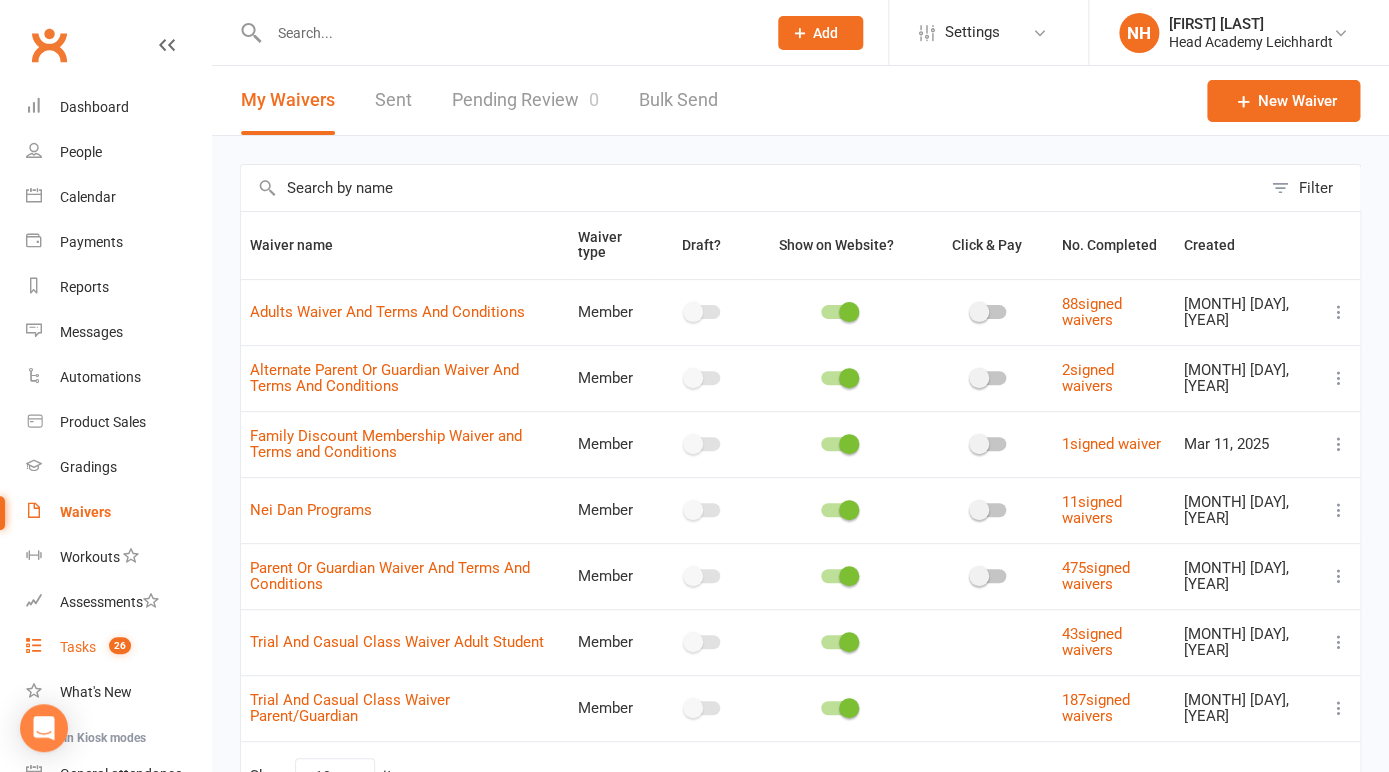 click on "Tasks" at bounding box center (78, 647) 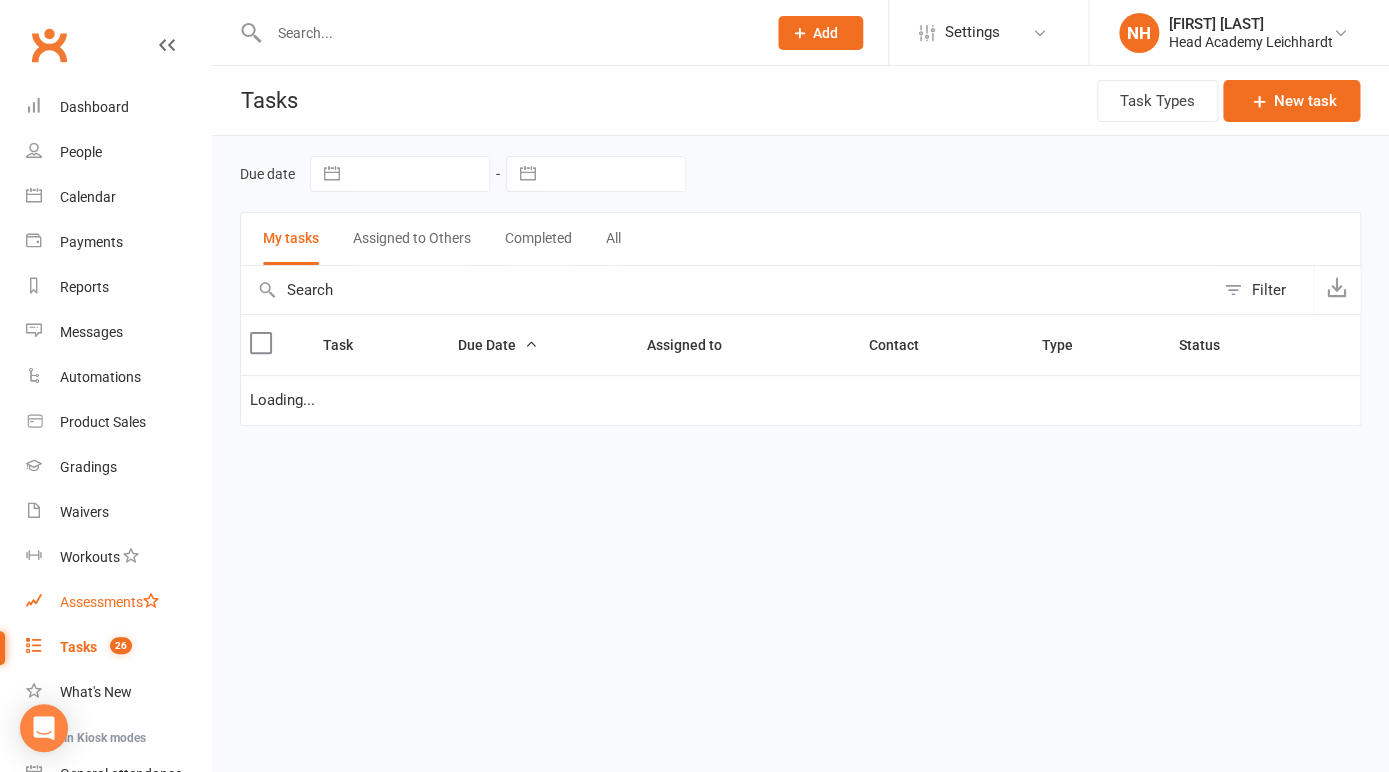 select on "started" 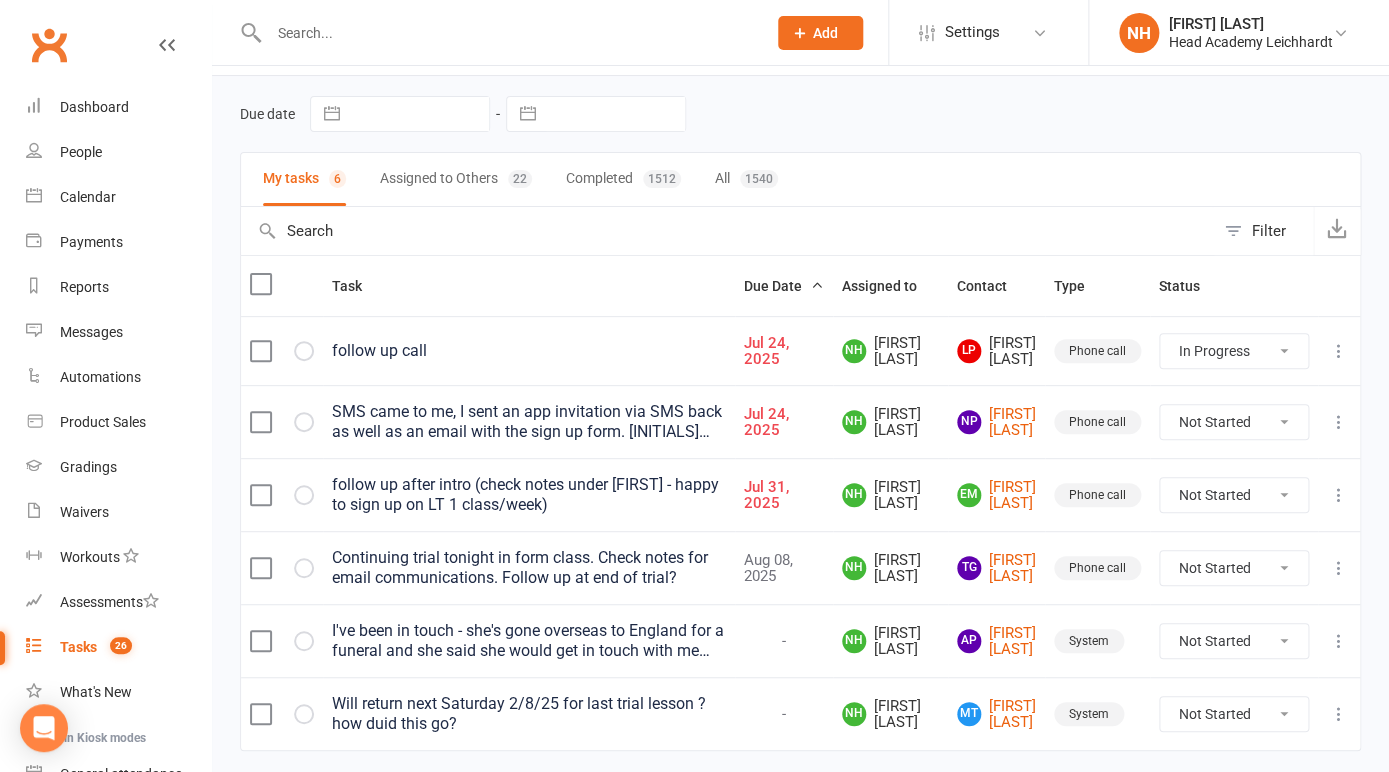 scroll, scrollTop: 63, scrollLeft: 0, axis: vertical 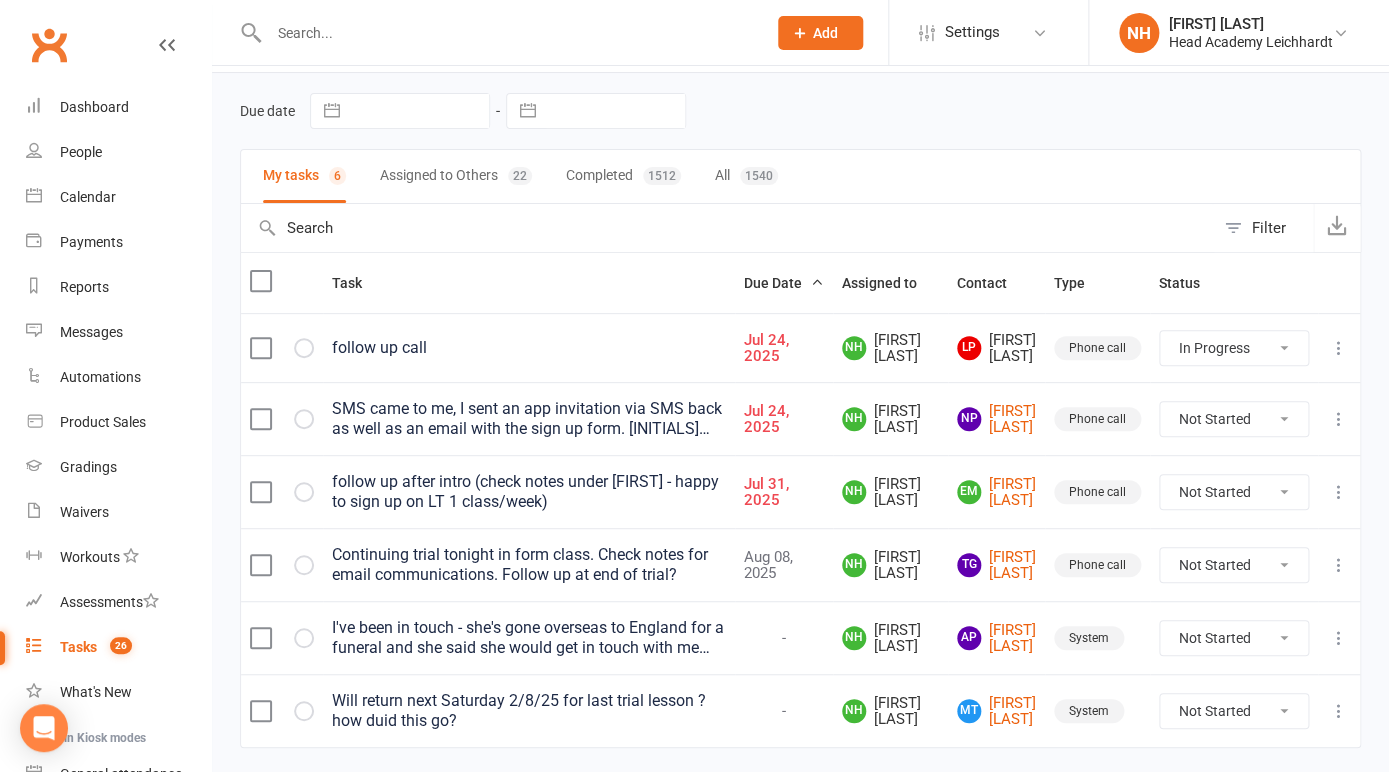 click on "SMS came to me, I sent an app invitation via SMS back as well as an email with the sign up form. [INITIALS] [DATE] [TIME]
Waiting to hear back via SMS [INITIALS] [DATE] [TIME]
Follow up trial class" at bounding box center [529, 419] 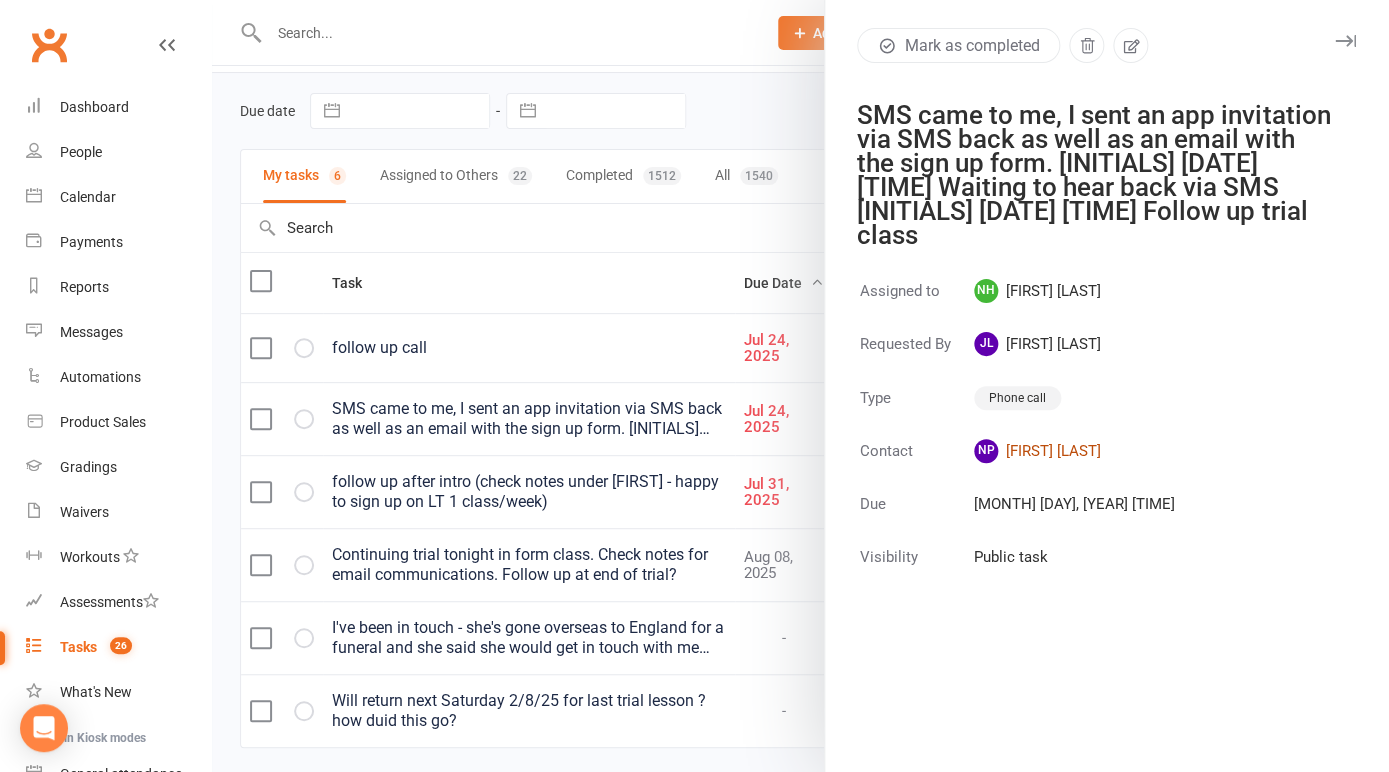 click on "NP [FIRST] [LAST]" at bounding box center (1074, 451) 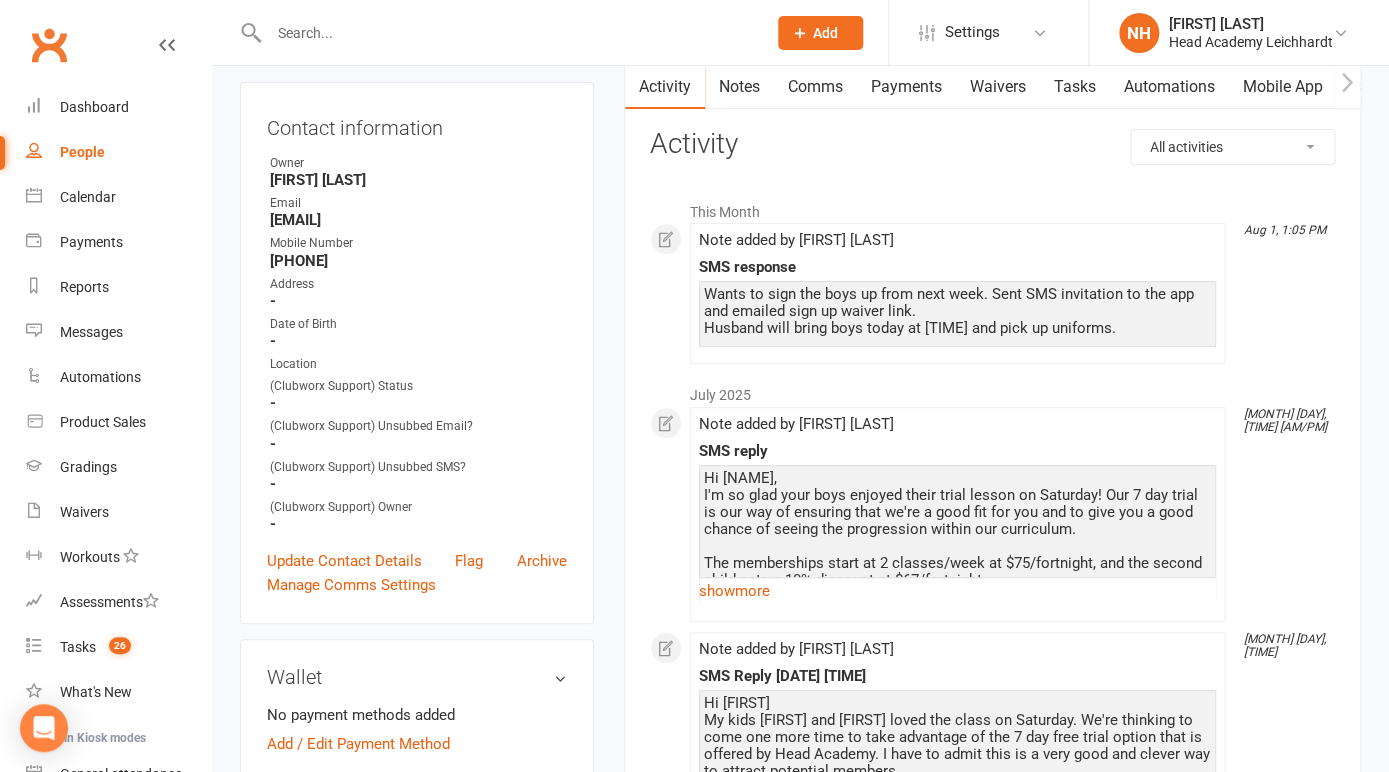 scroll, scrollTop: 196, scrollLeft: 0, axis: vertical 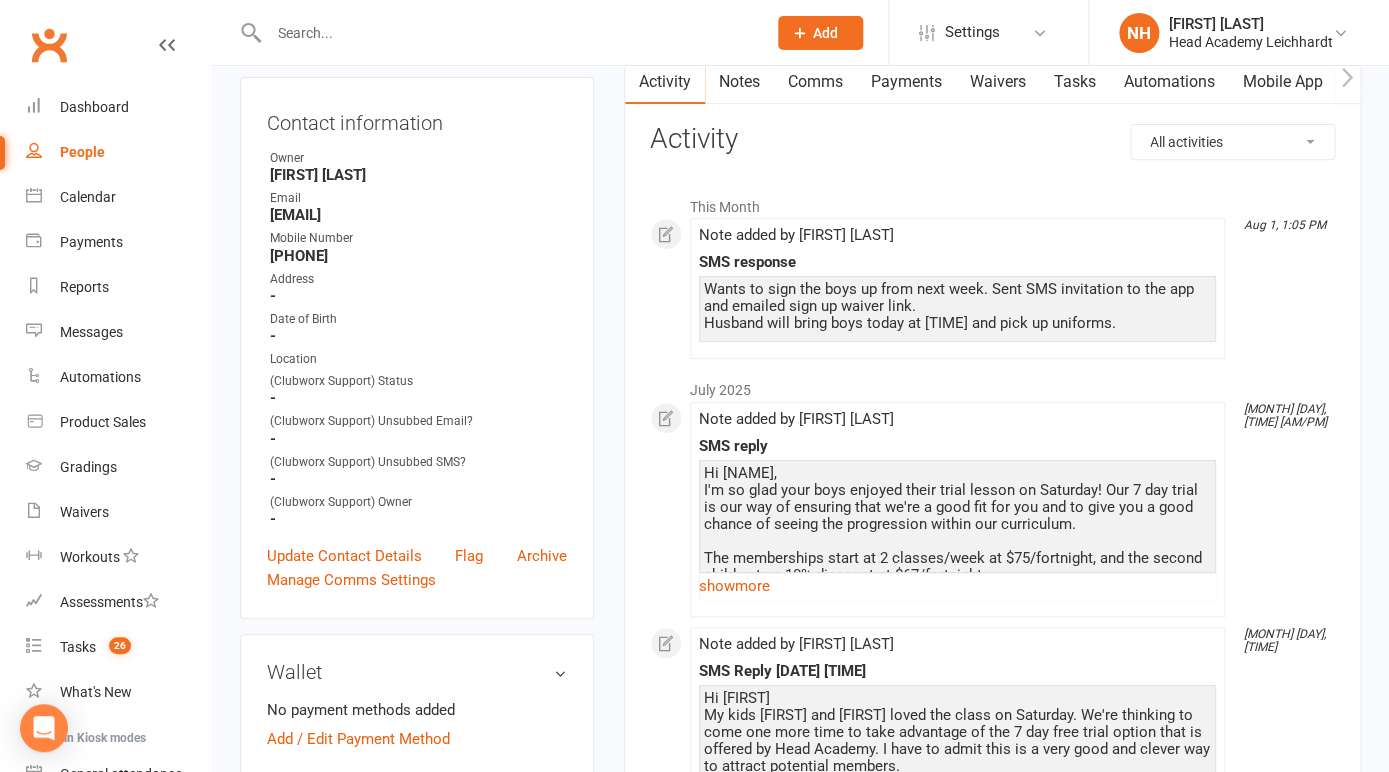 click on "Tasks" at bounding box center [1075, 82] 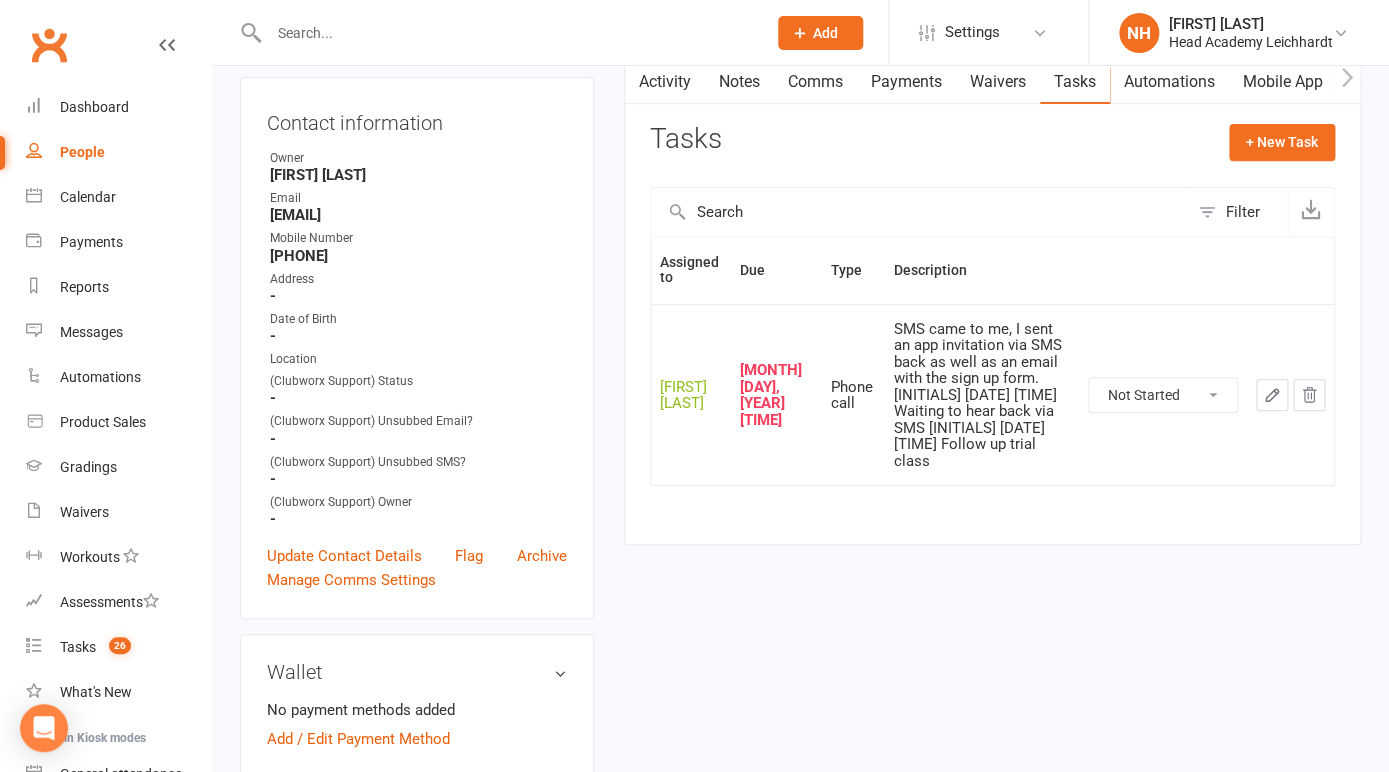 click 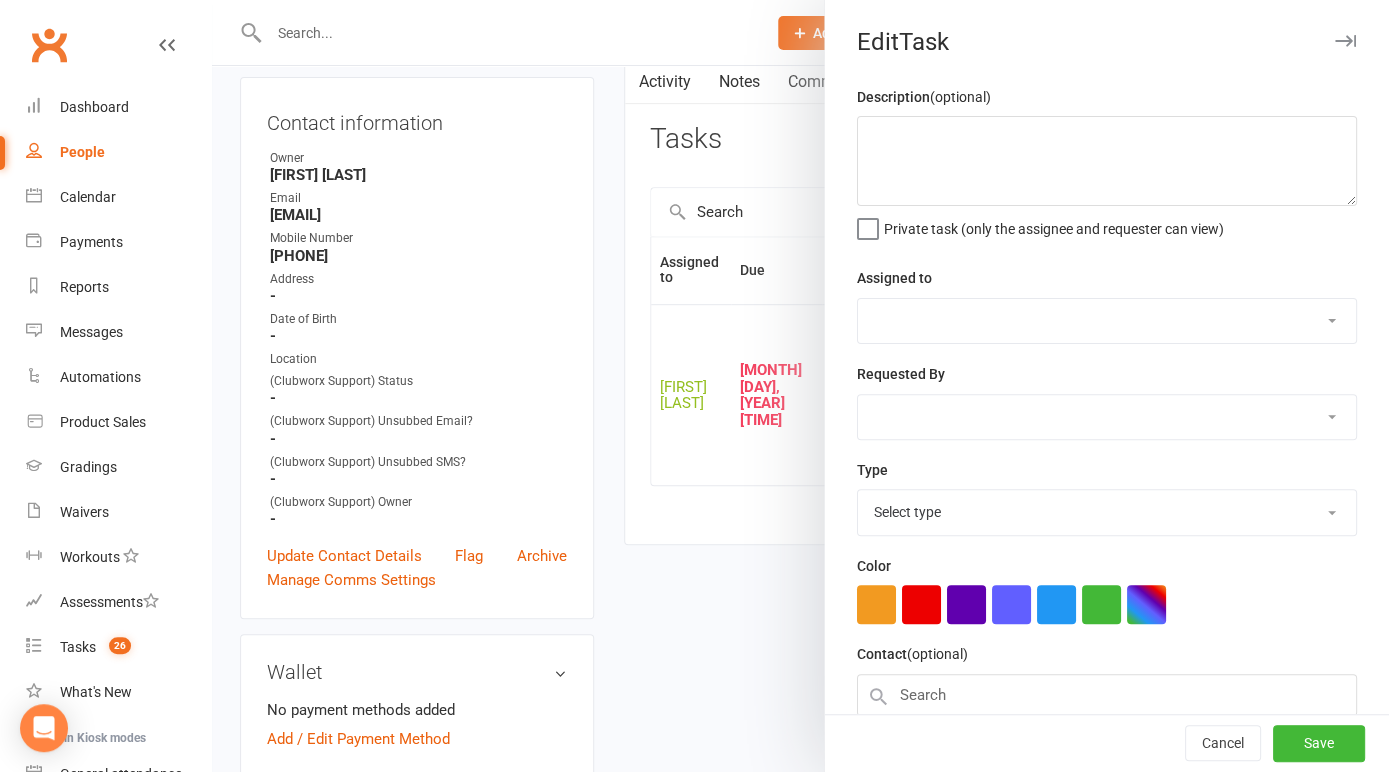 type on "SMS came to me, I sent an app invitation via SMS back as well as an email with the sign up form. [INITIALS] [DATE] [TIME]
Waiting to hear back via SMS [INITIALS] [DATE] [TIME]
Follow up trial class" 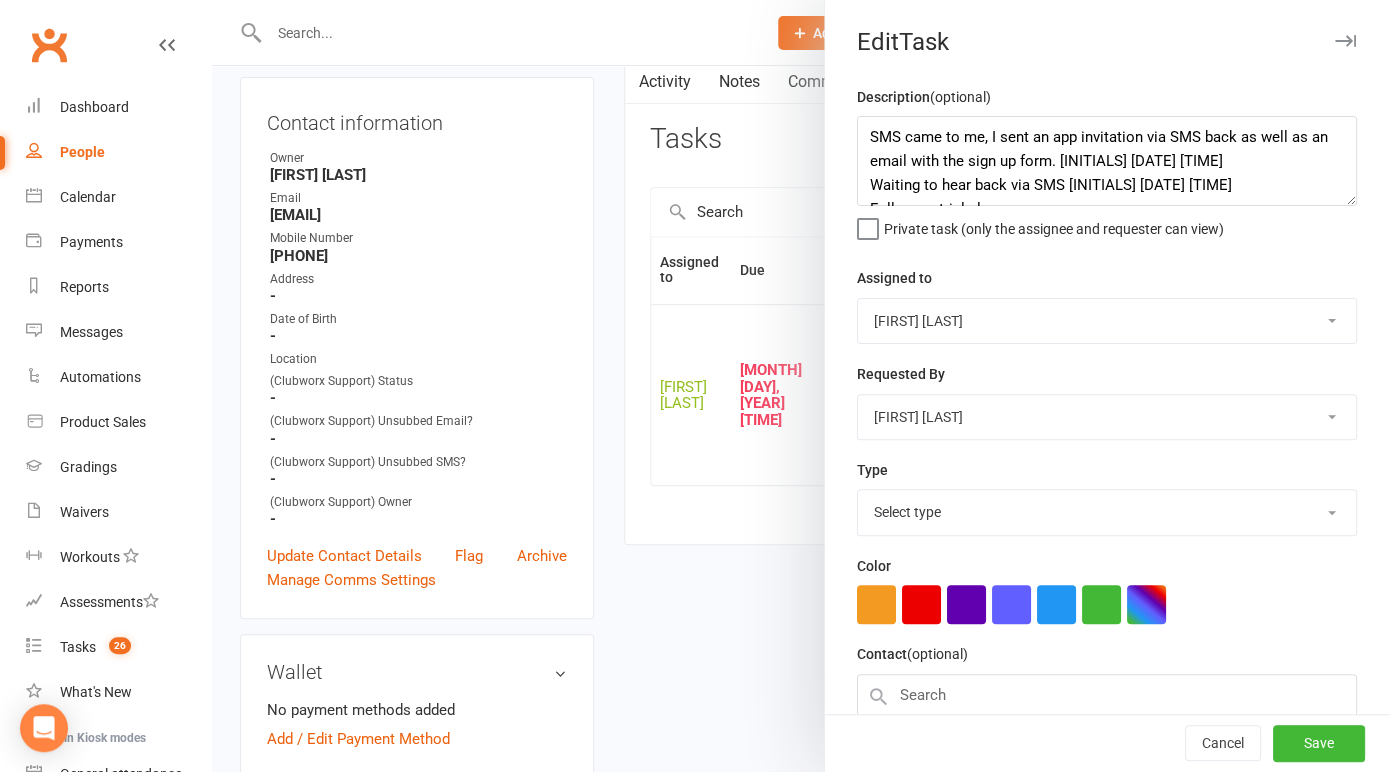 select on "18926" 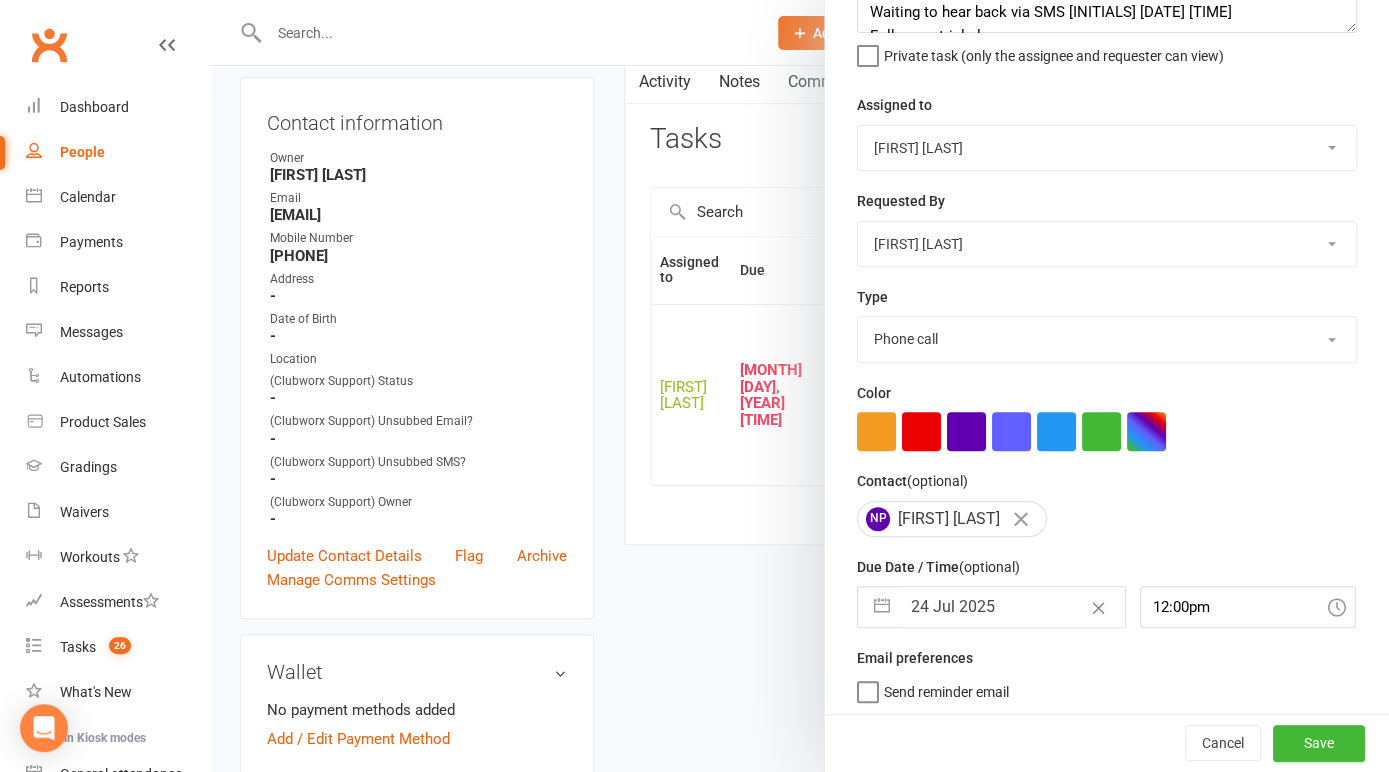 scroll, scrollTop: 179, scrollLeft: 0, axis: vertical 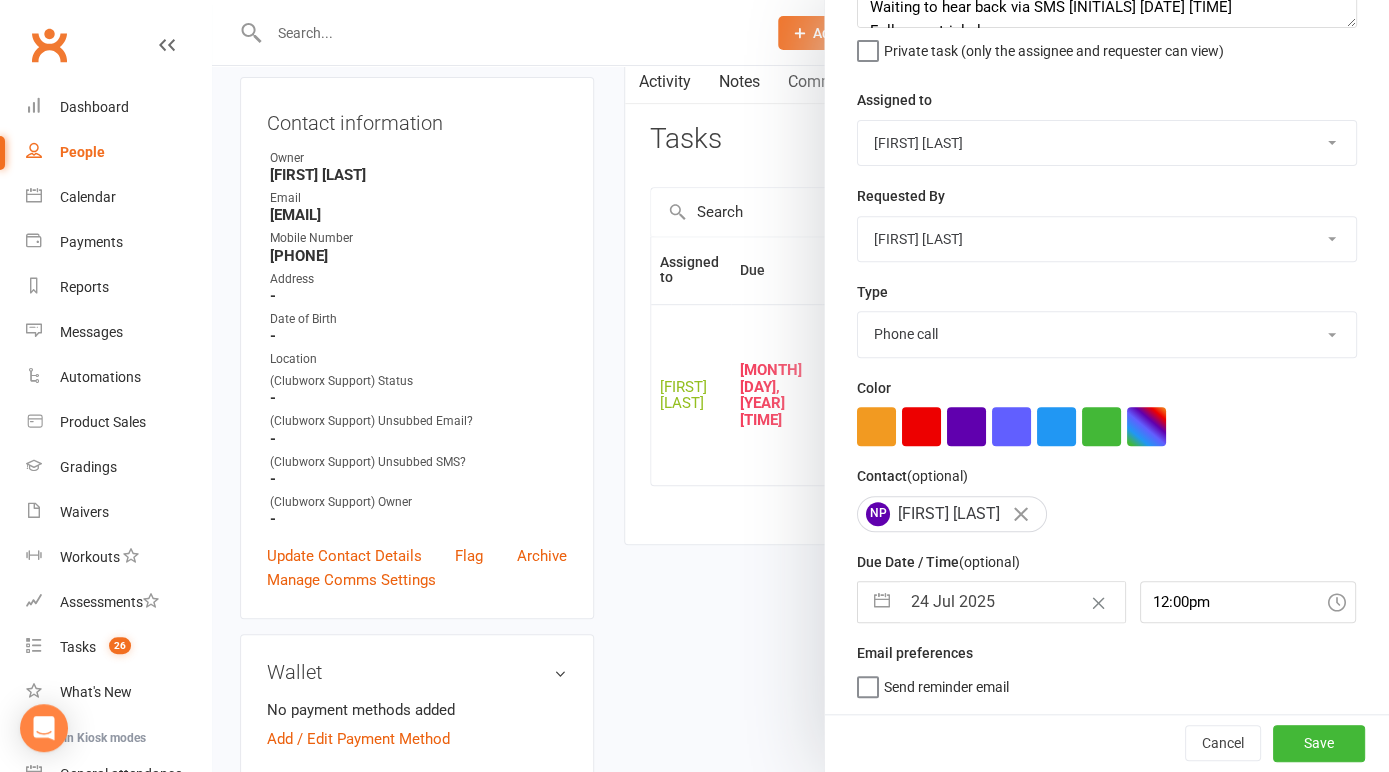 select on "5" 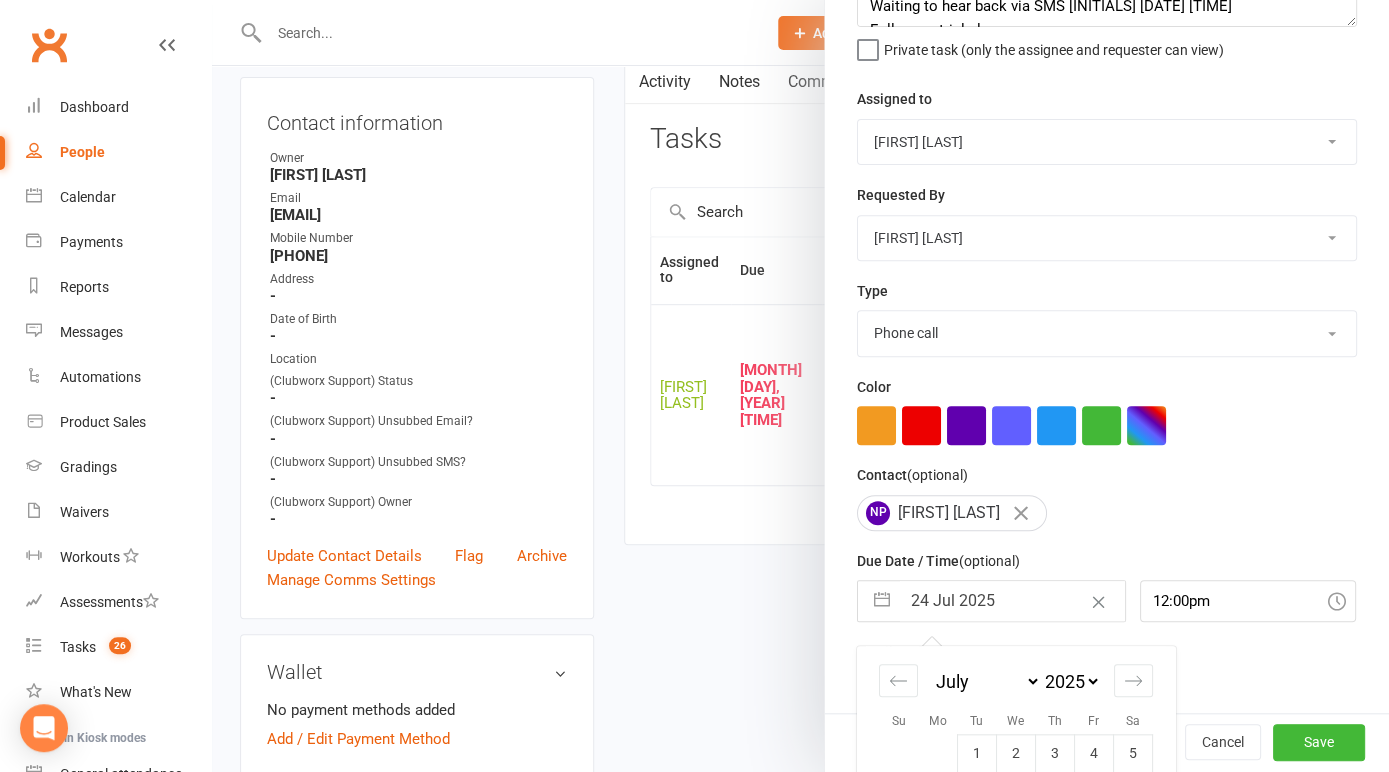click on "24 Jul 2025" at bounding box center (1012, 601) 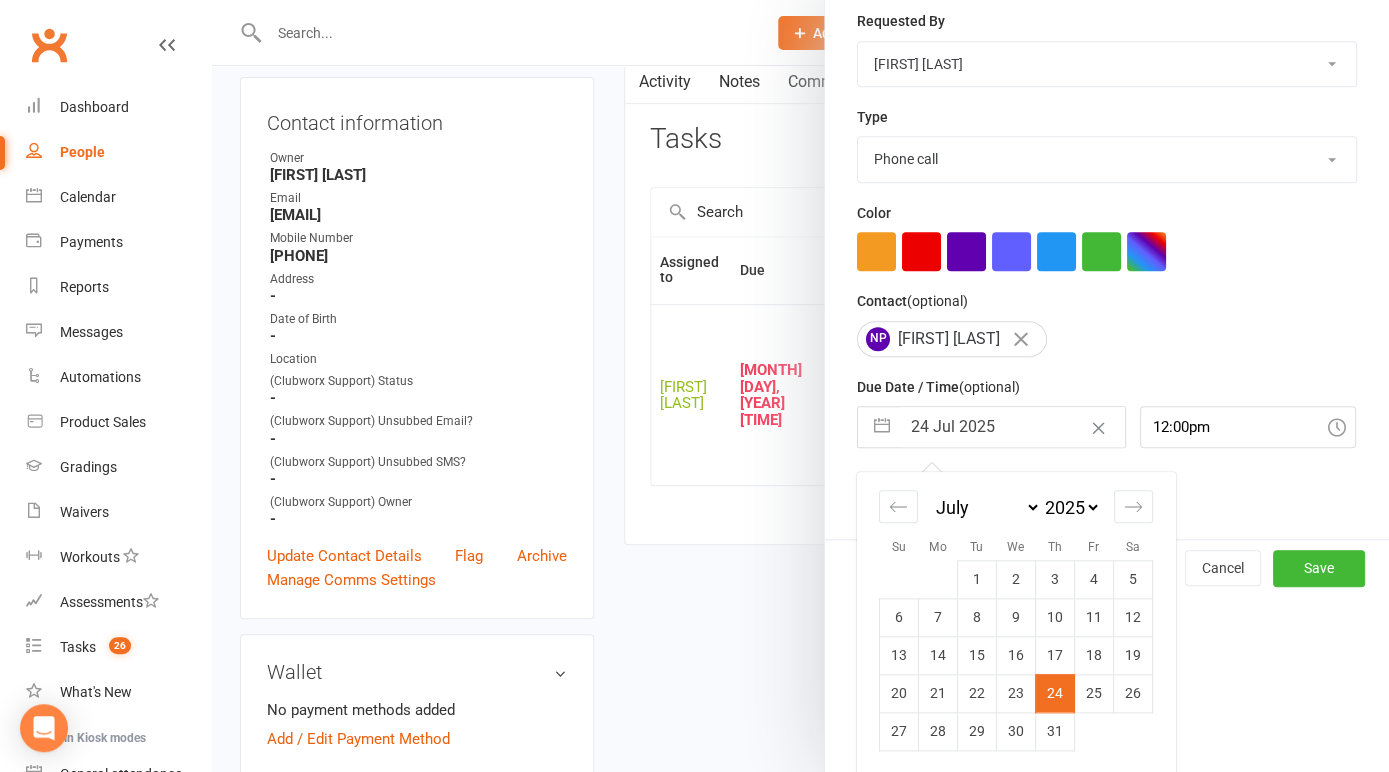 scroll, scrollTop: 357, scrollLeft: 0, axis: vertical 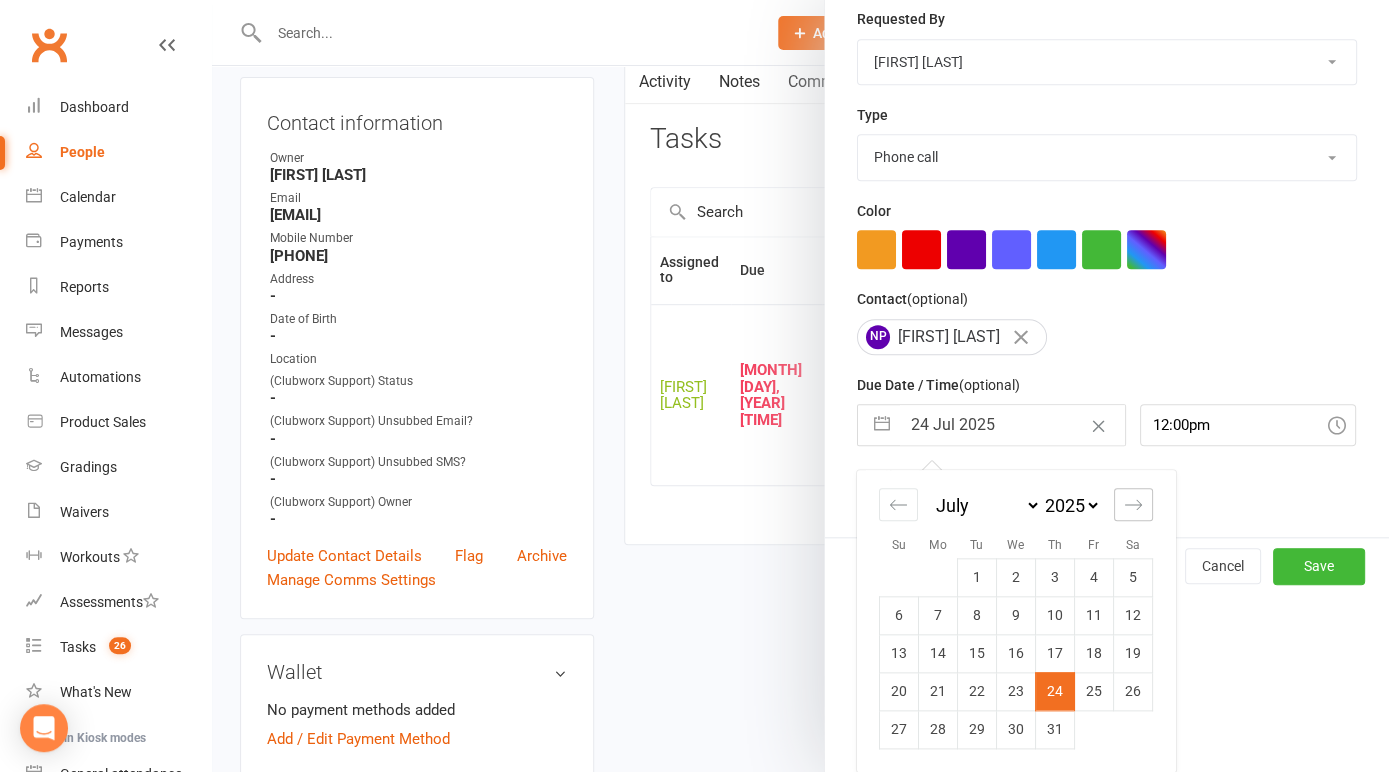 click 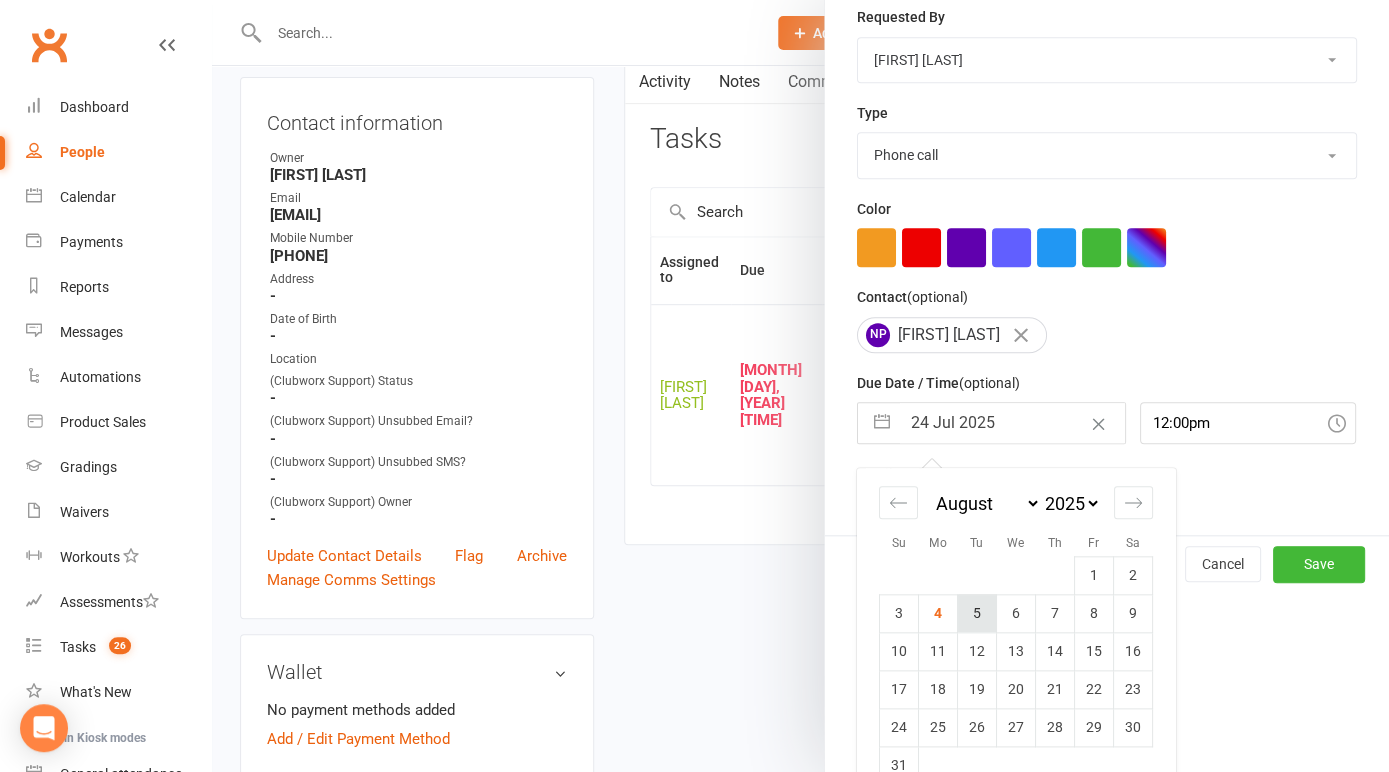 click on "5" at bounding box center [977, 613] 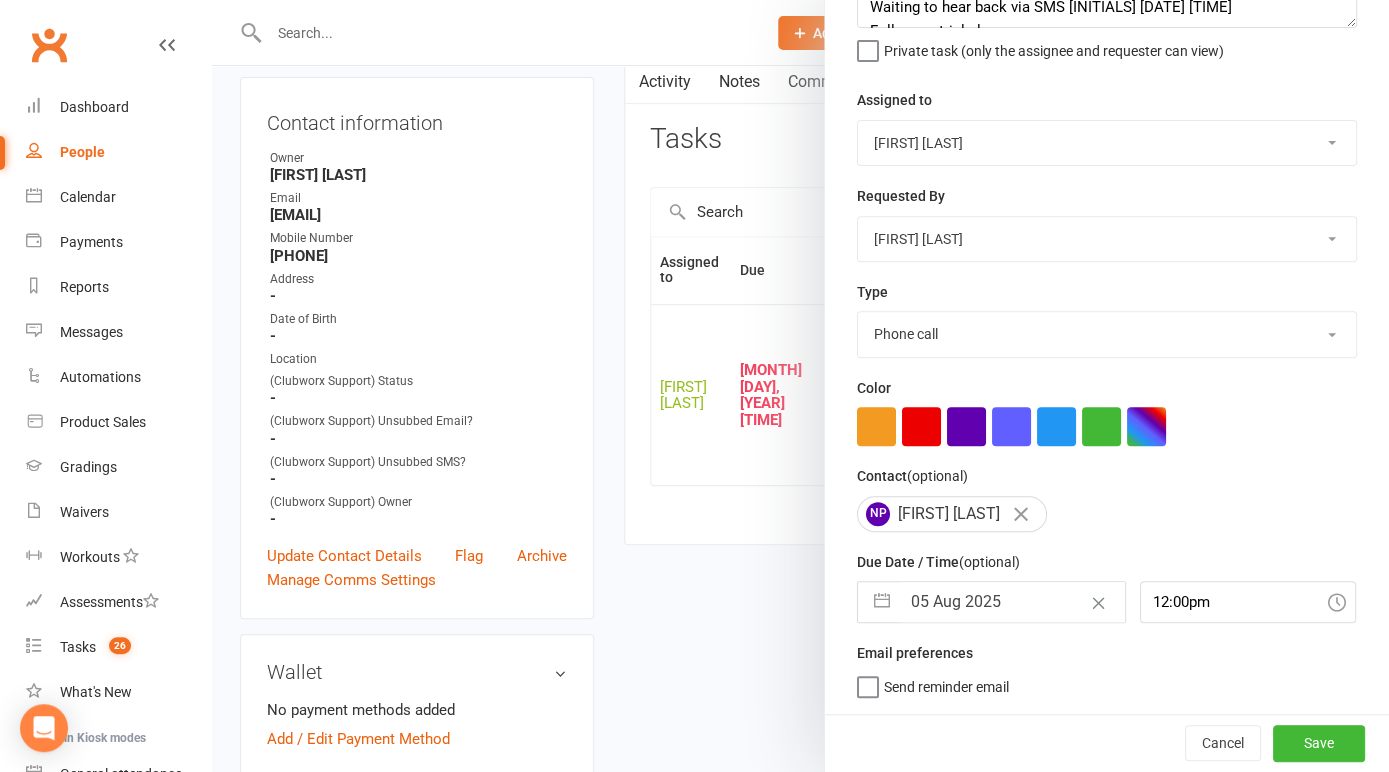scroll, scrollTop: 179, scrollLeft: 0, axis: vertical 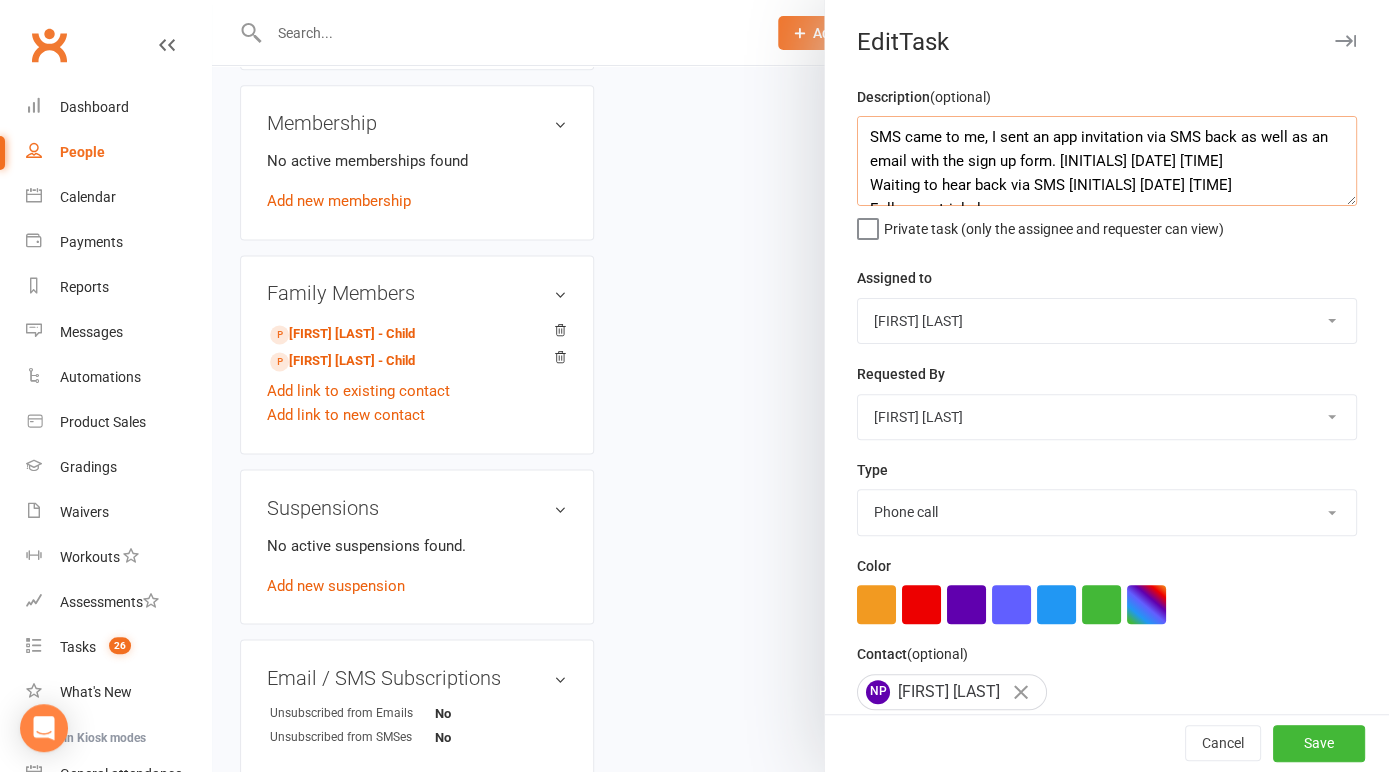 click on "SMS came to me, I sent an app invitation via SMS back as well as an email with the sign up form. [INITIALS] [DATE] [TIME]
Waiting to hear back via SMS [INITIALS] [DATE] [TIME]
Follow up trial class" at bounding box center [1107, 161] 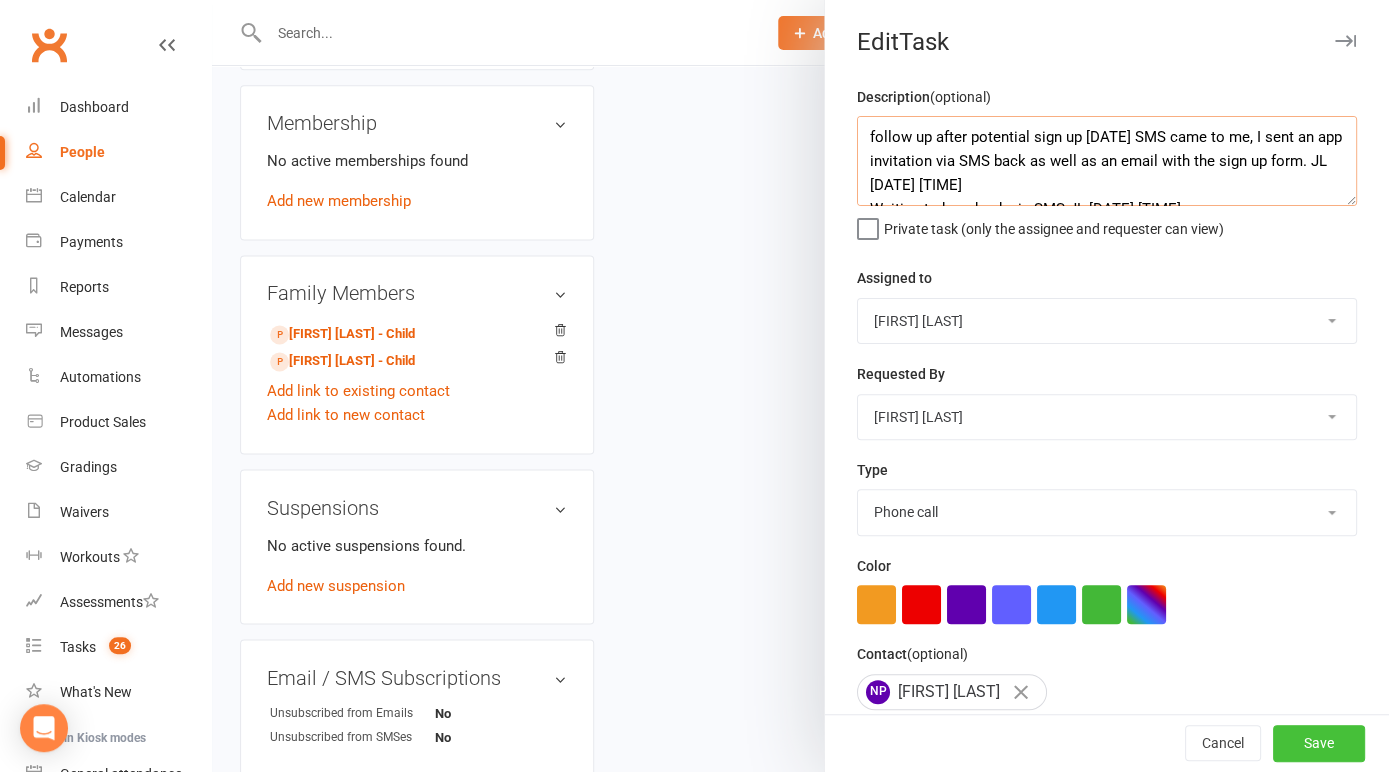 type on "follow up after potential sign up [DATE] SMS came to me, I sent an app invitation via SMS back as well as an email with the sign up form. JL [DATE] [TIME]
Waiting to hear back via SMS JL [DATE] [TIME]
Follow up trial class" 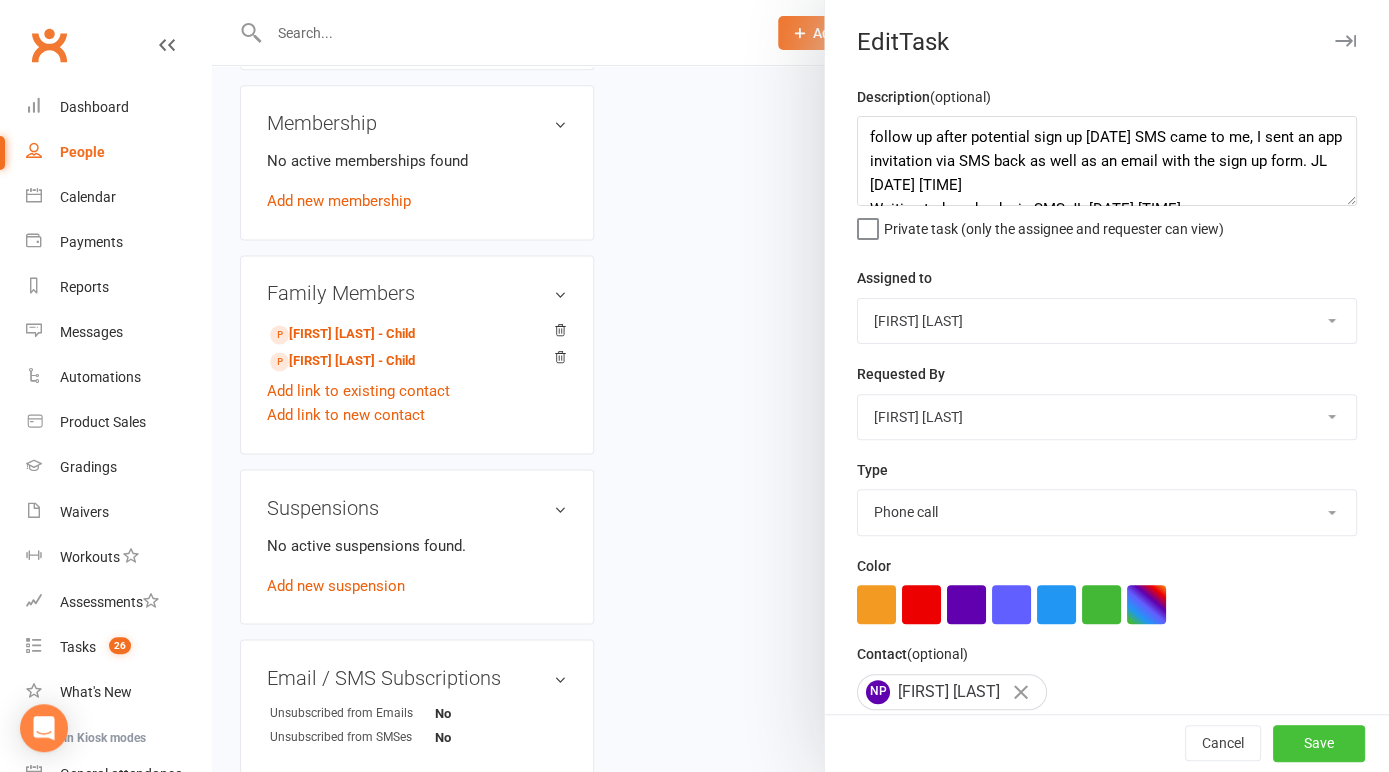 click on "Save" at bounding box center (1319, 744) 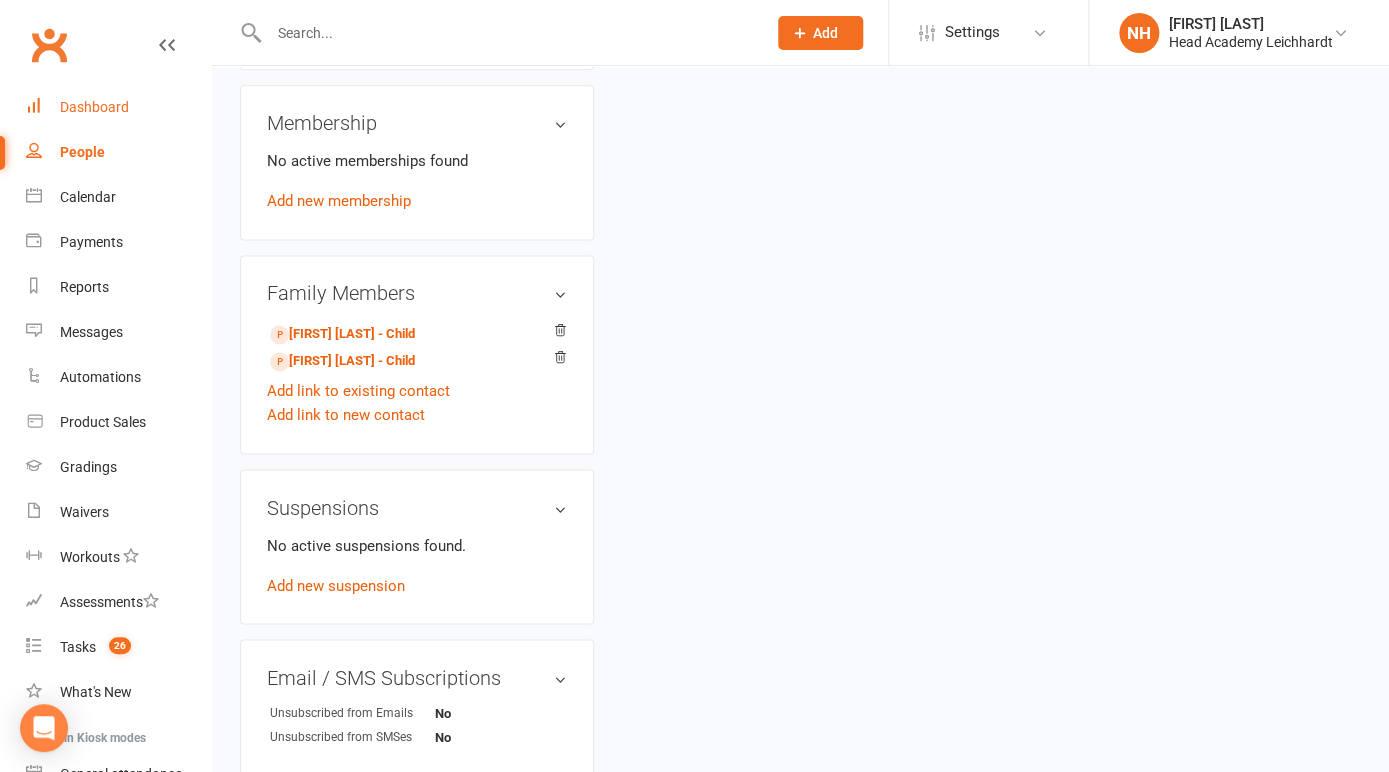 click on "Dashboard" at bounding box center (94, 107) 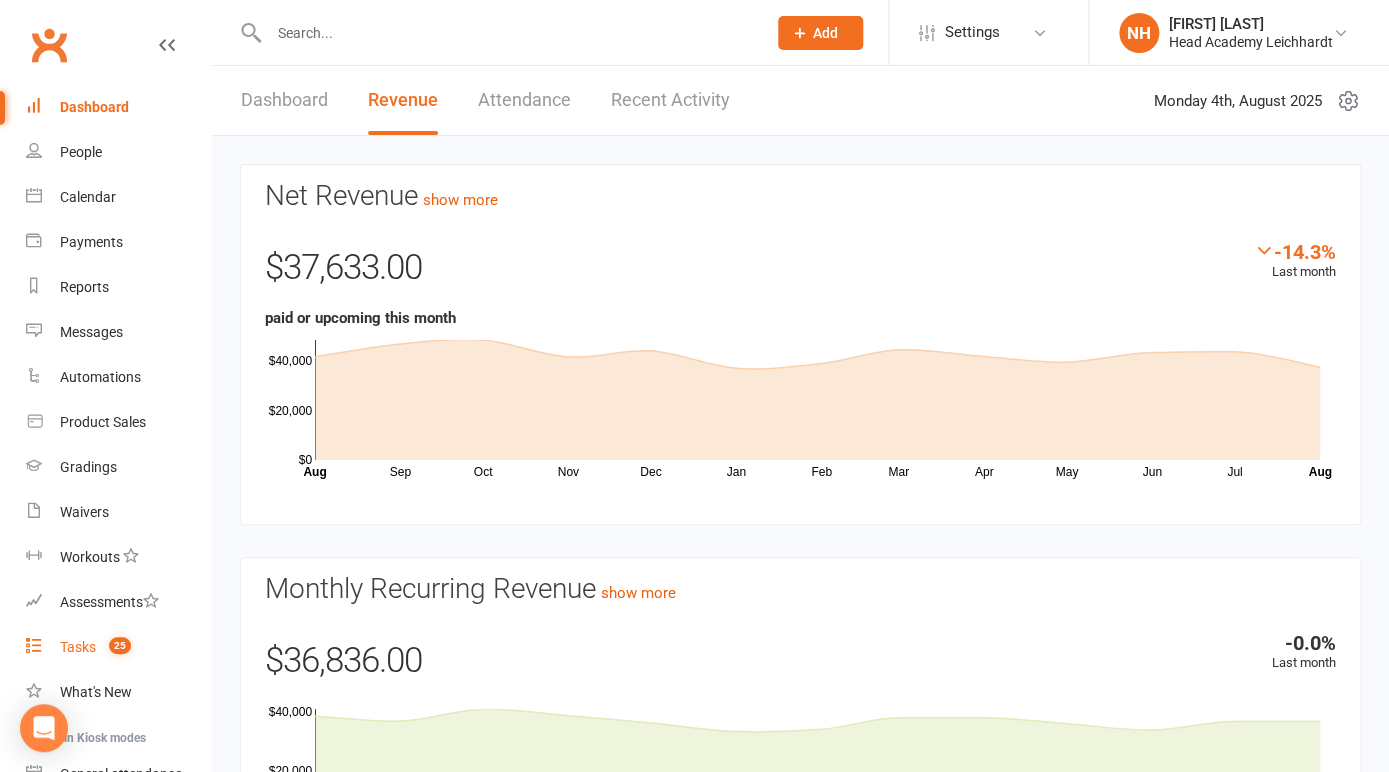 click on "Tasks" at bounding box center [78, 647] 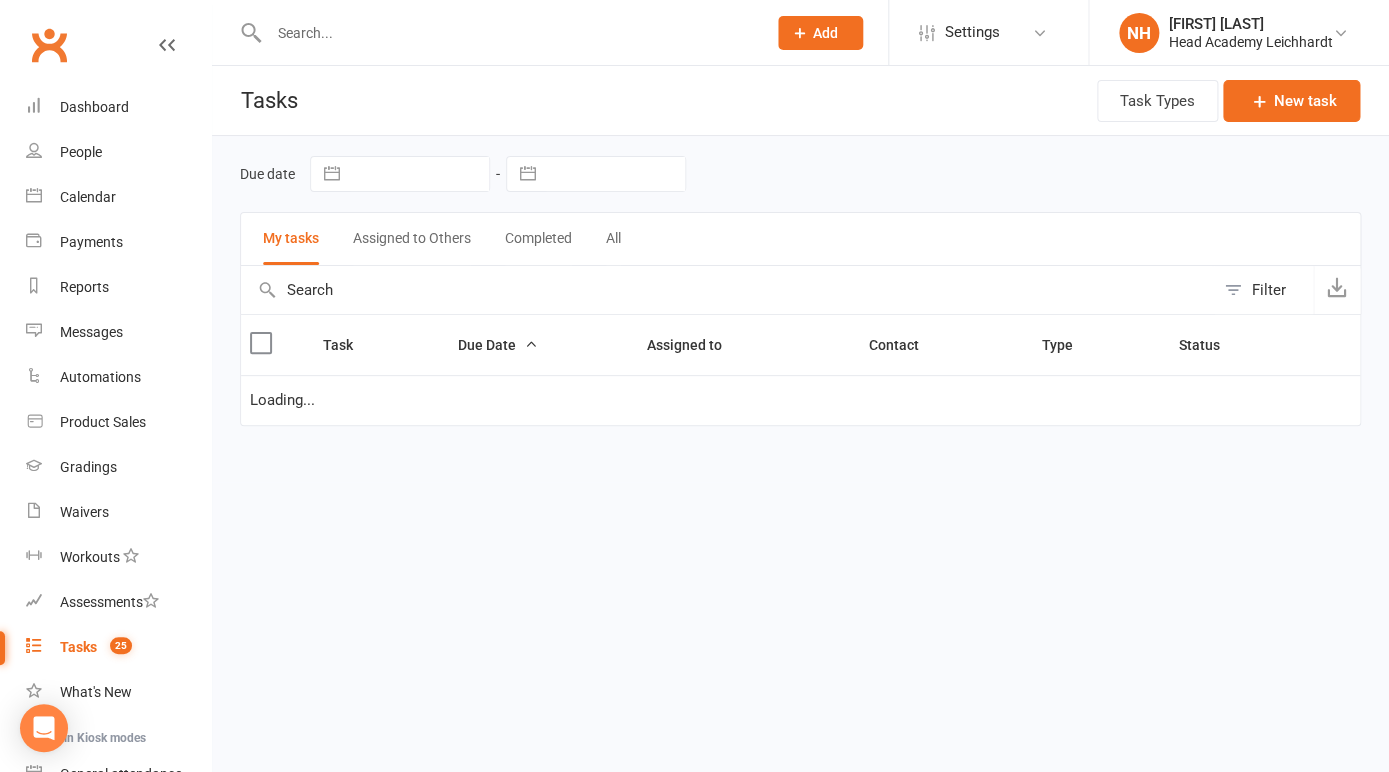 select on "started" 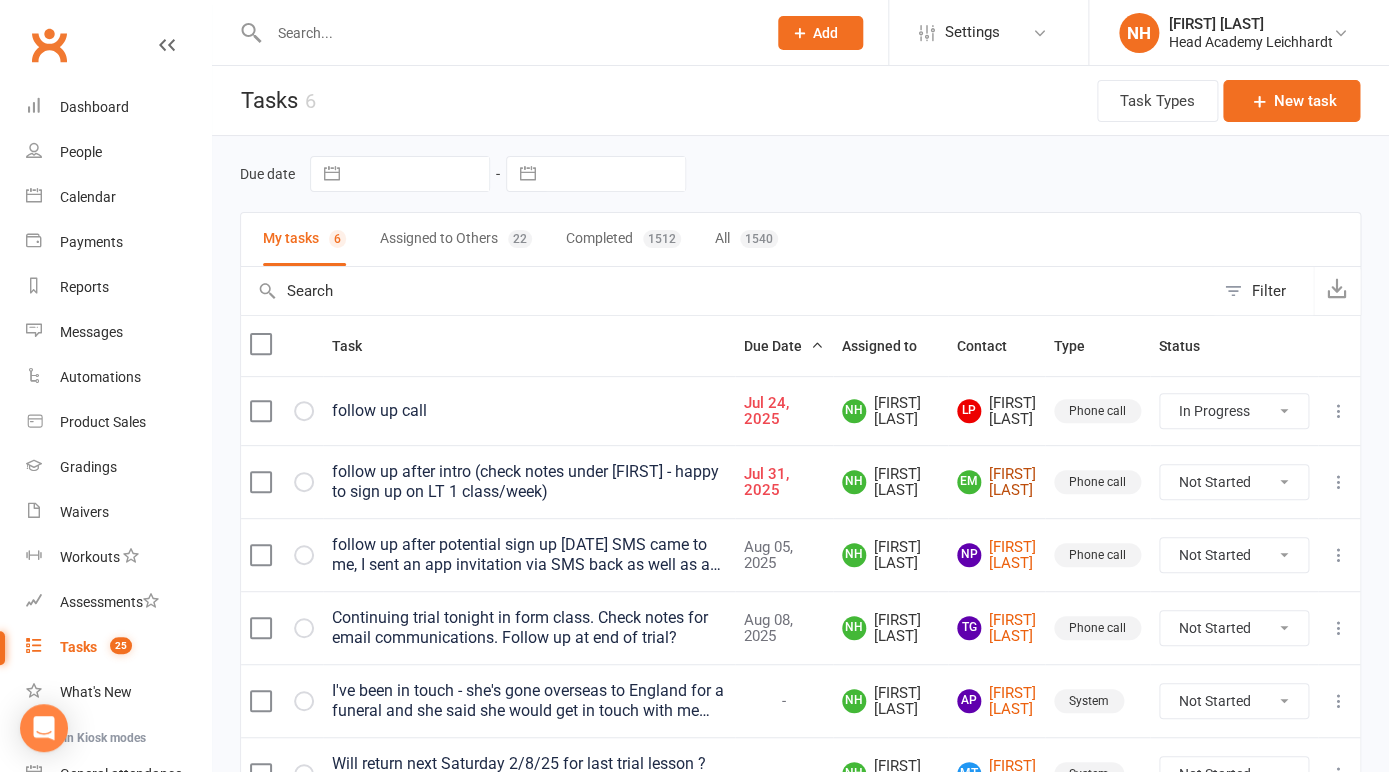 click on "EM [FIRST] [LAST]" at bounding box center (996, 482) 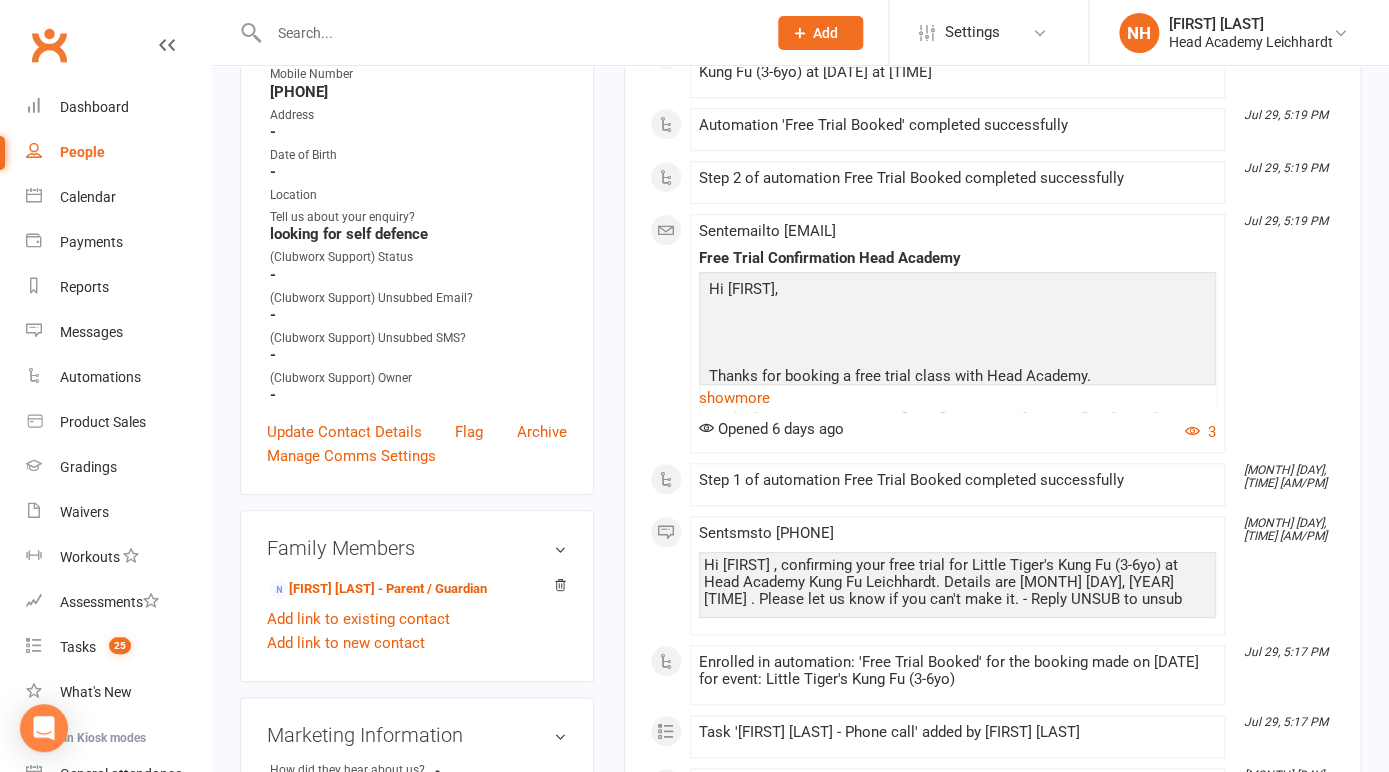 scroll, scrollTop: 0, scrollLeft: 0, axis: both 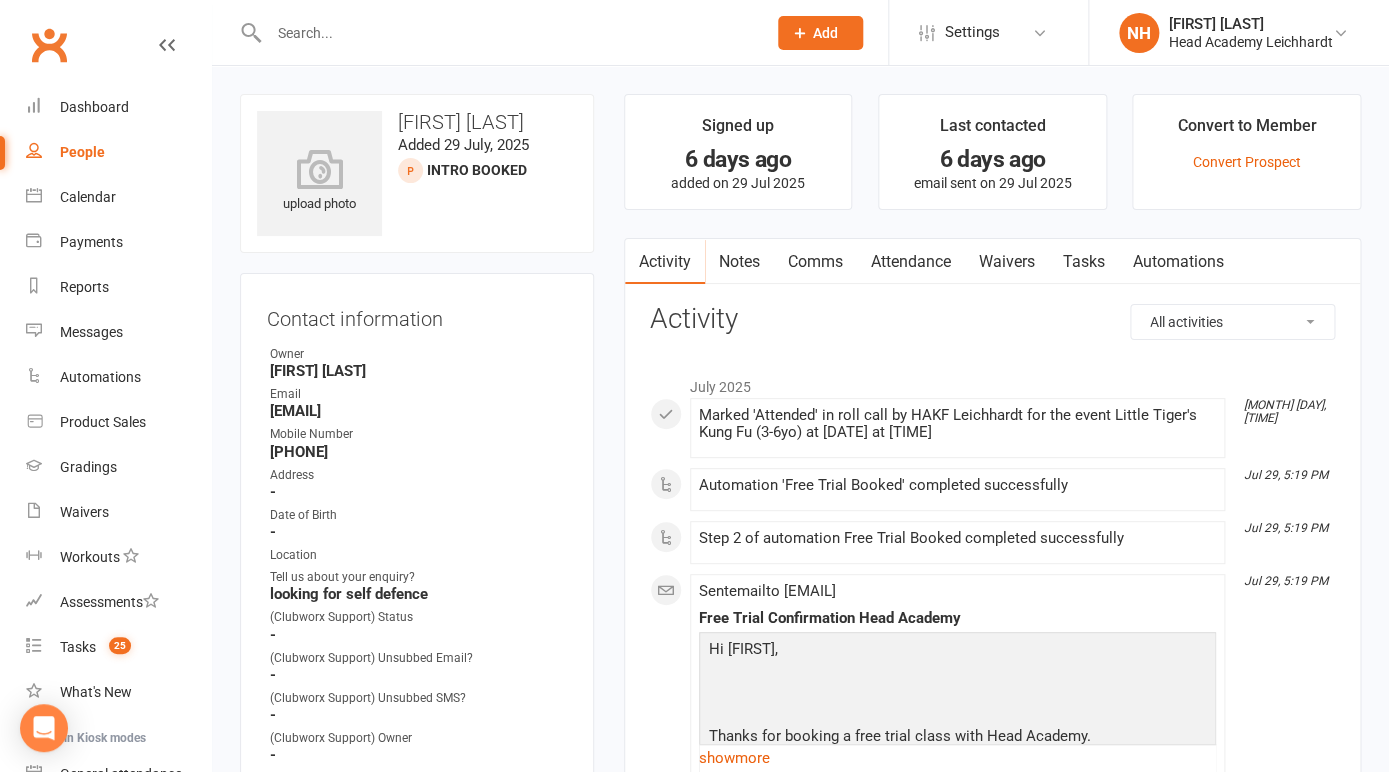 click on "Notes" at bounding box center (739, 262) 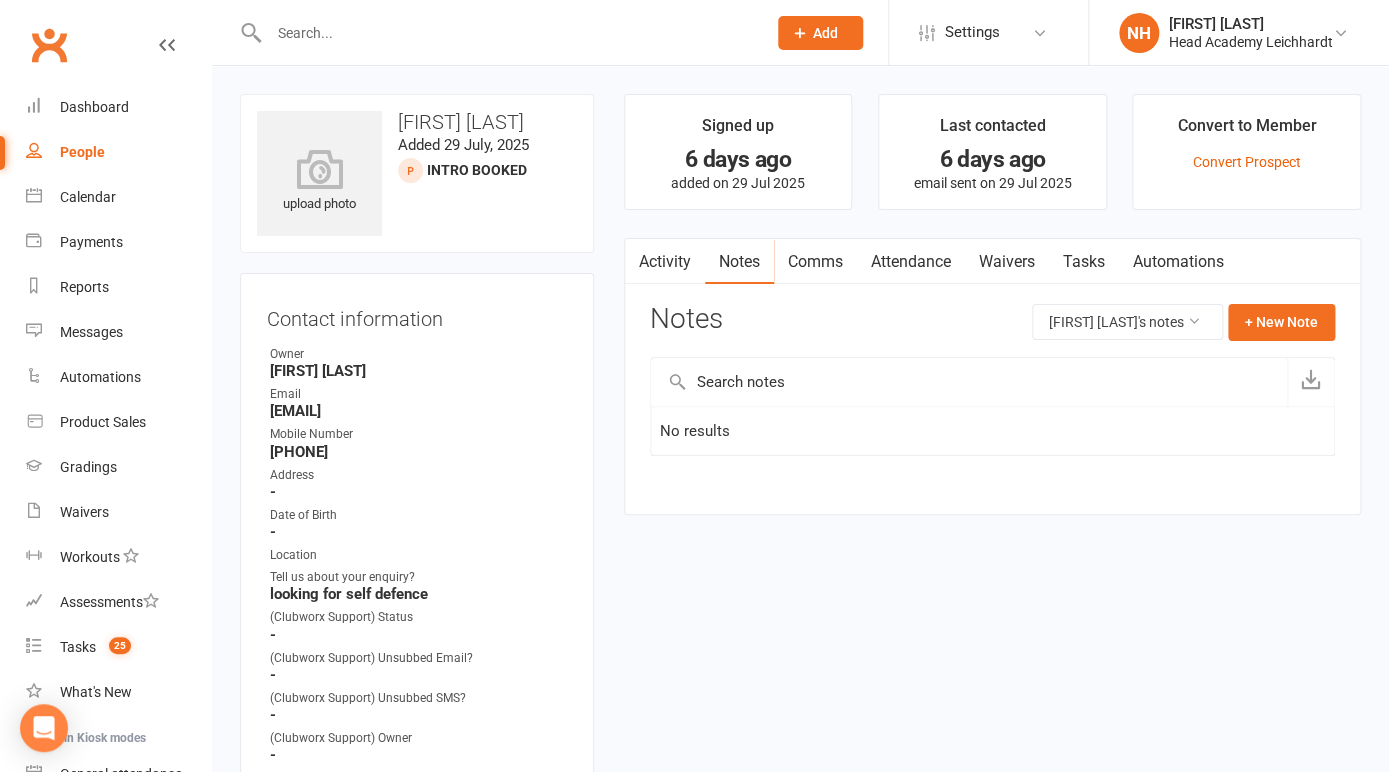 click on "Tasks" at bounding box center (1084, 262) 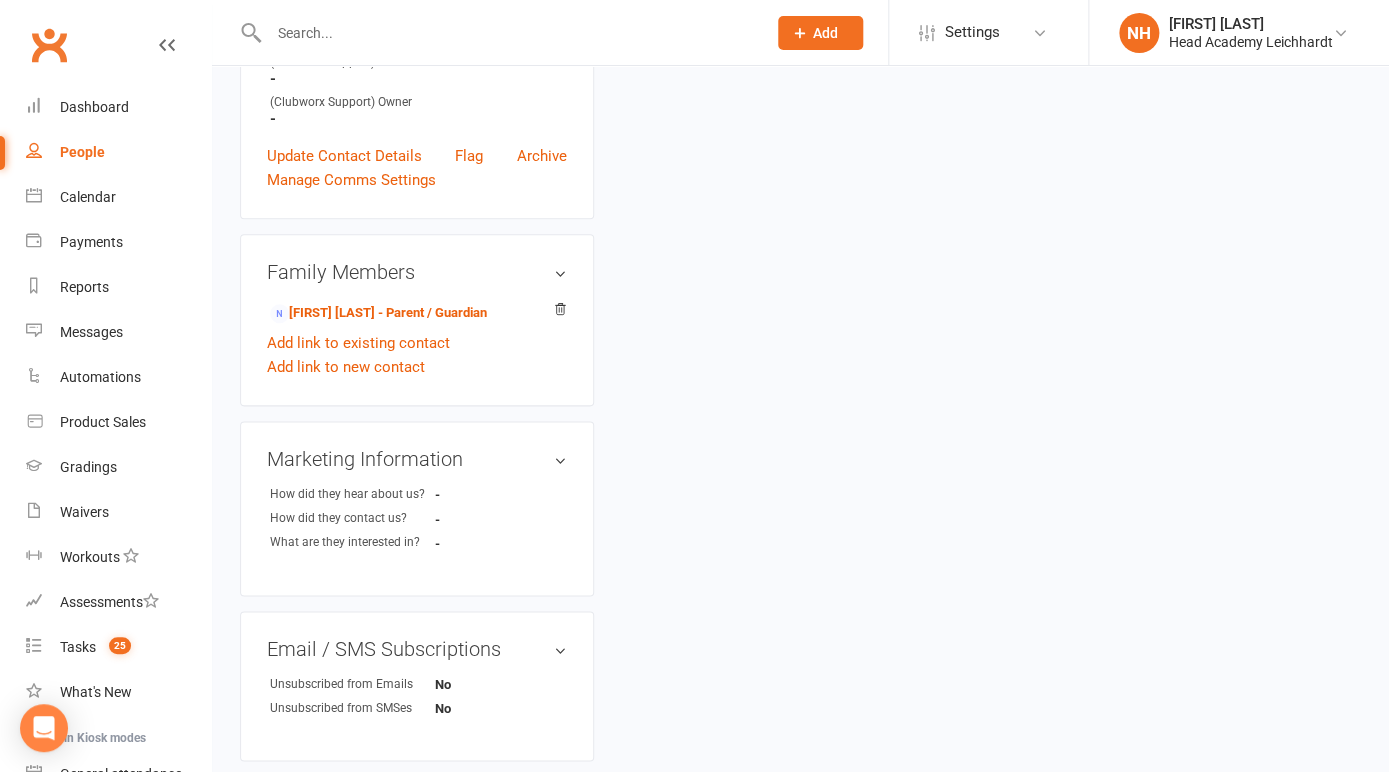 scroll, scrollTop: 654, scrollLeft: 0, axis: vertical 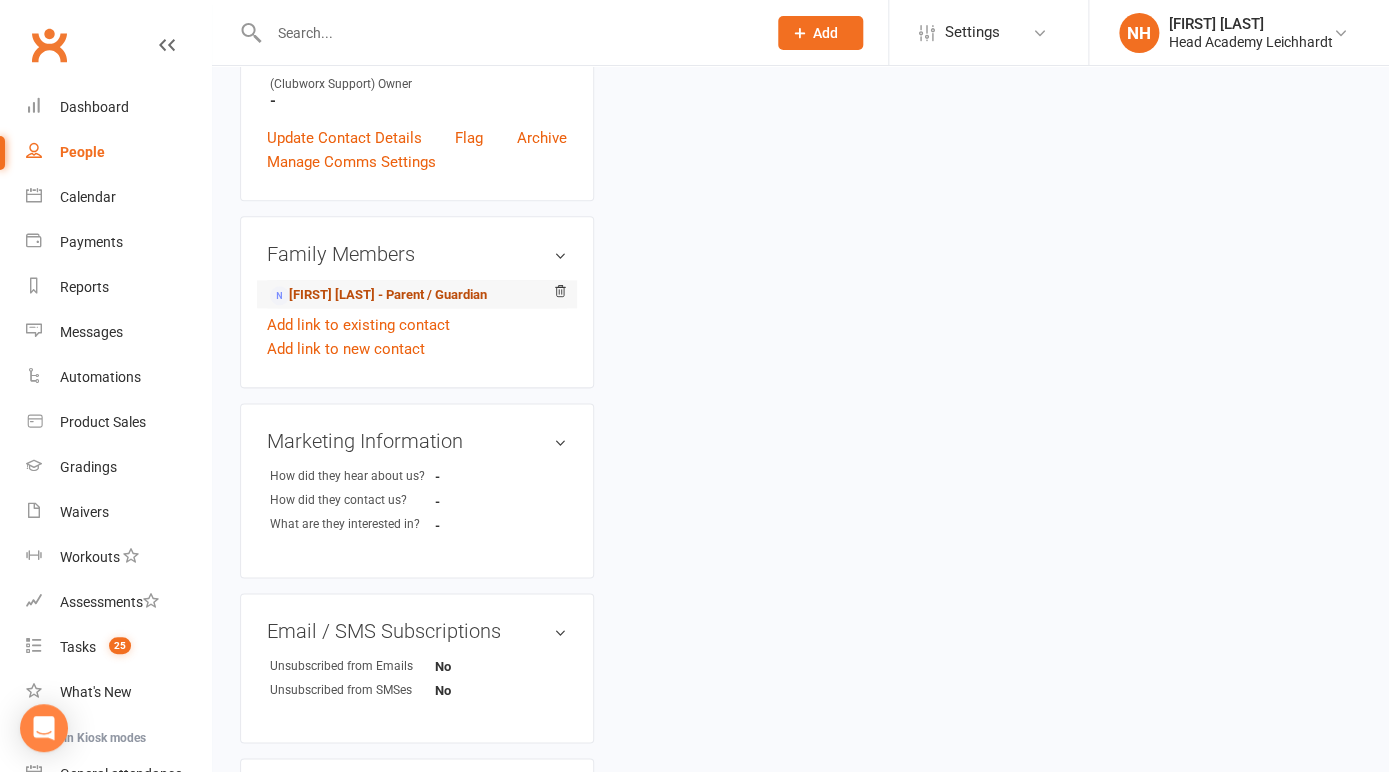 click on "[FIRST] [LAST] - Parent / Guardian" at bounding box center (378, 295) 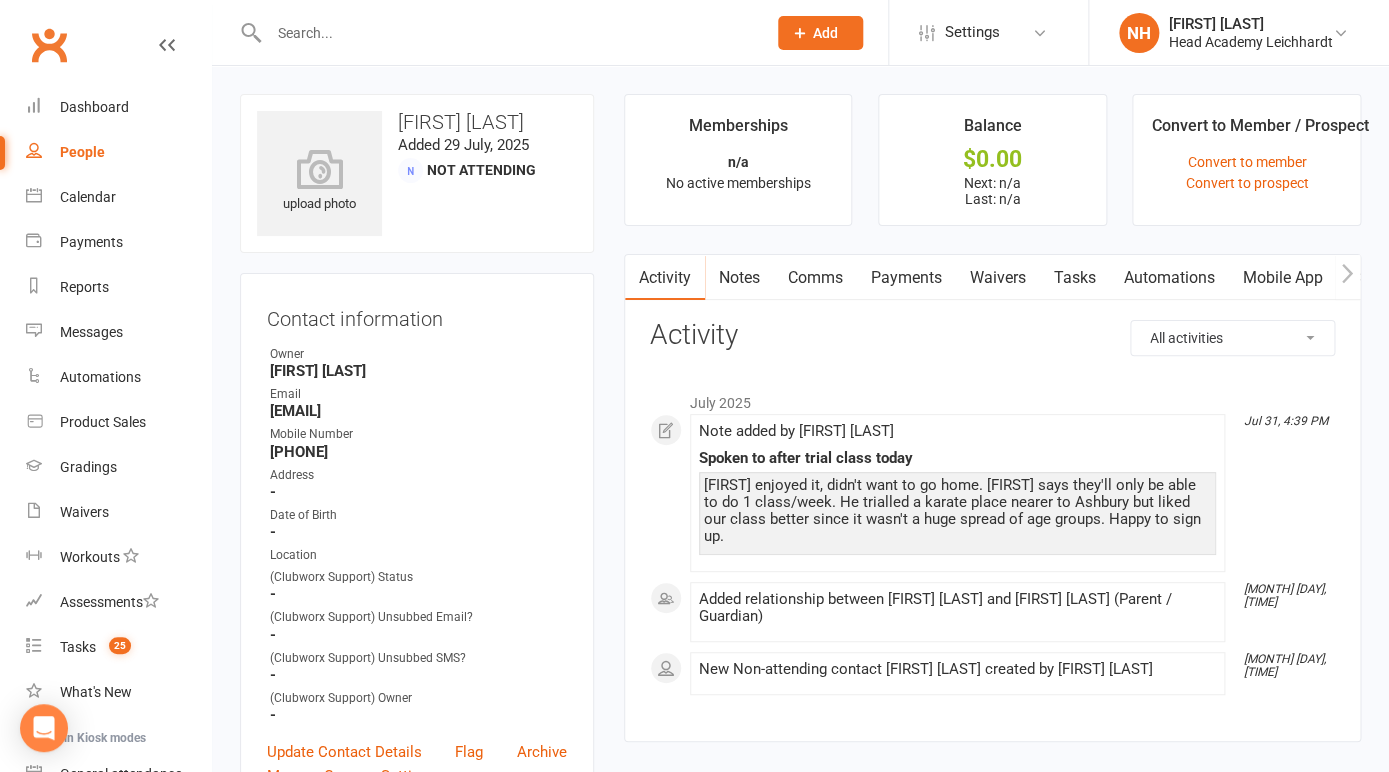 scroll, scrollTop: 38, scrollLeft: 0, axis: vertical 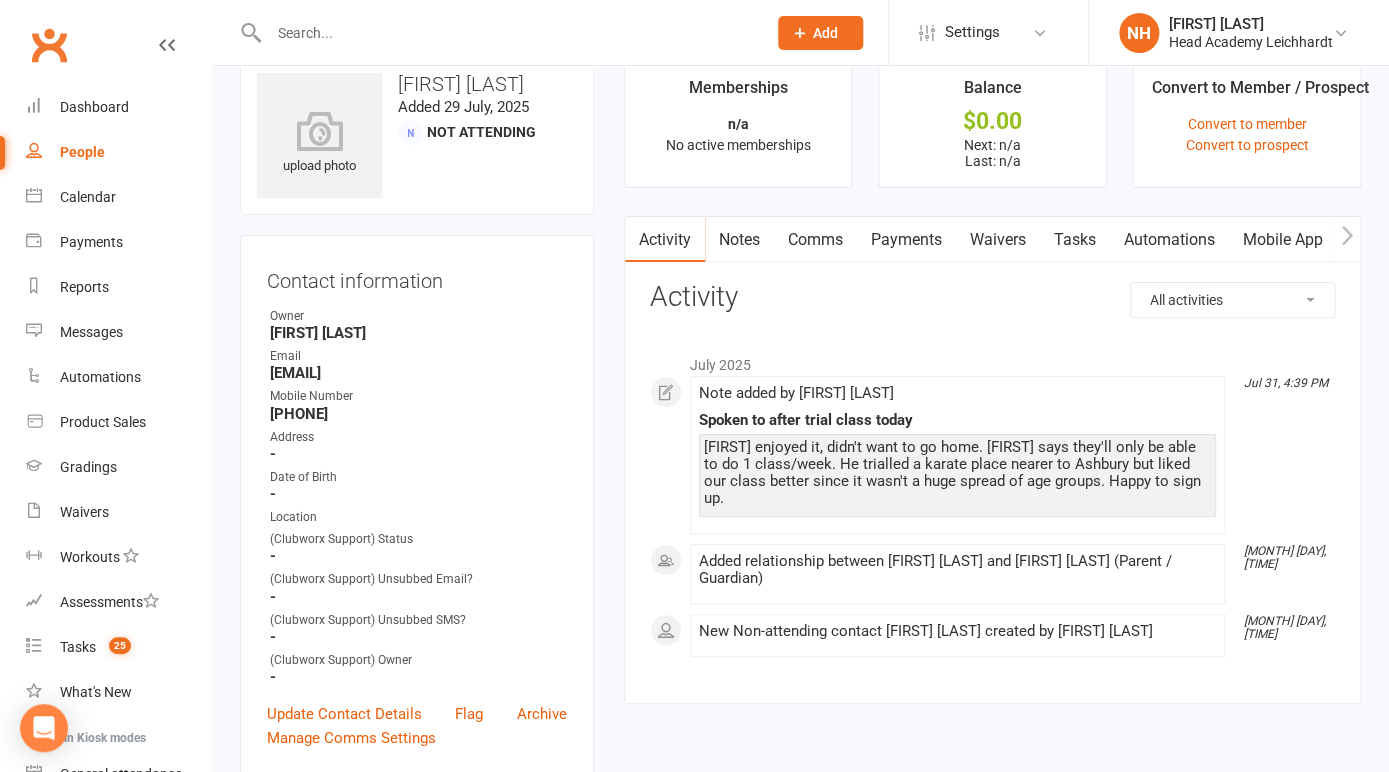 drag, startPoint x: 269, startPoint y: 374, endPoint x: 441, endPoint y: 372, distance: 172.01163 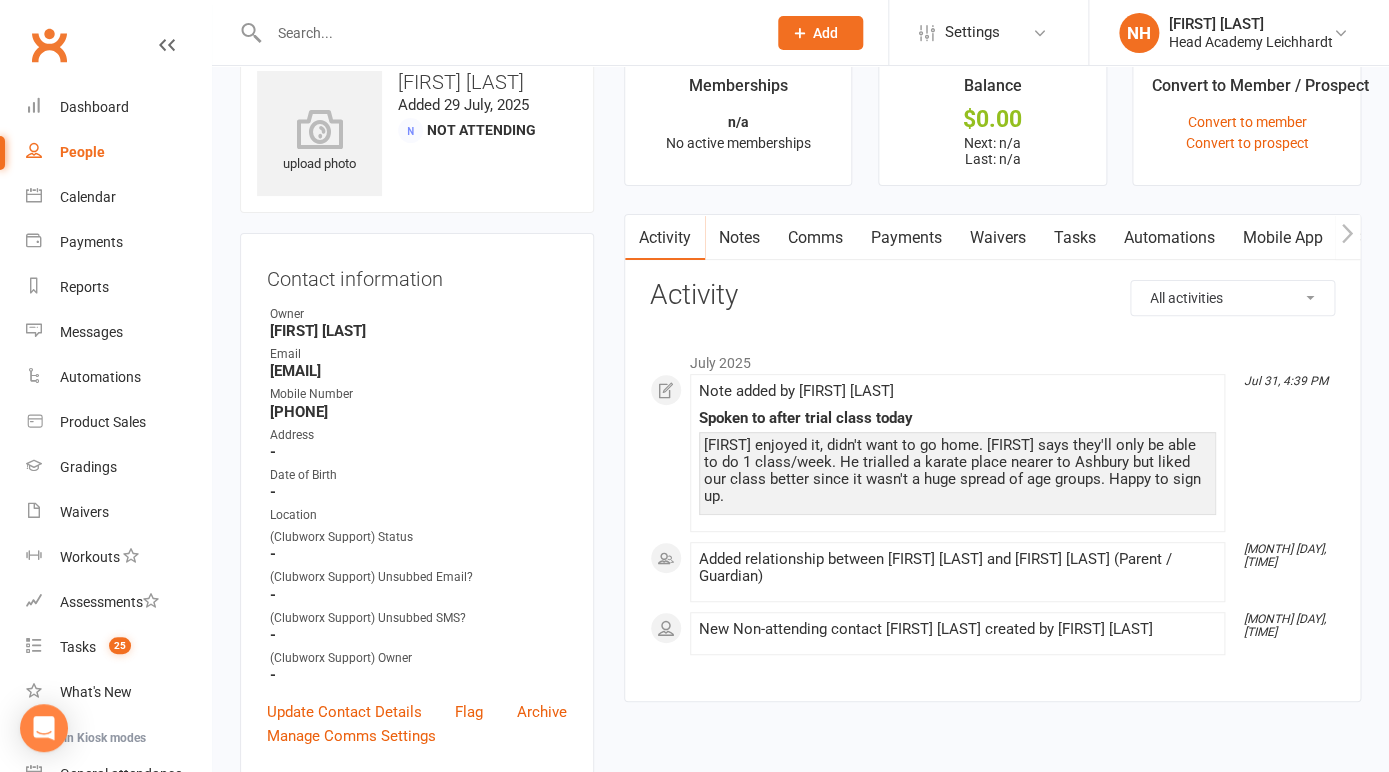 click on "Notes" at bounding box center [739, 238] 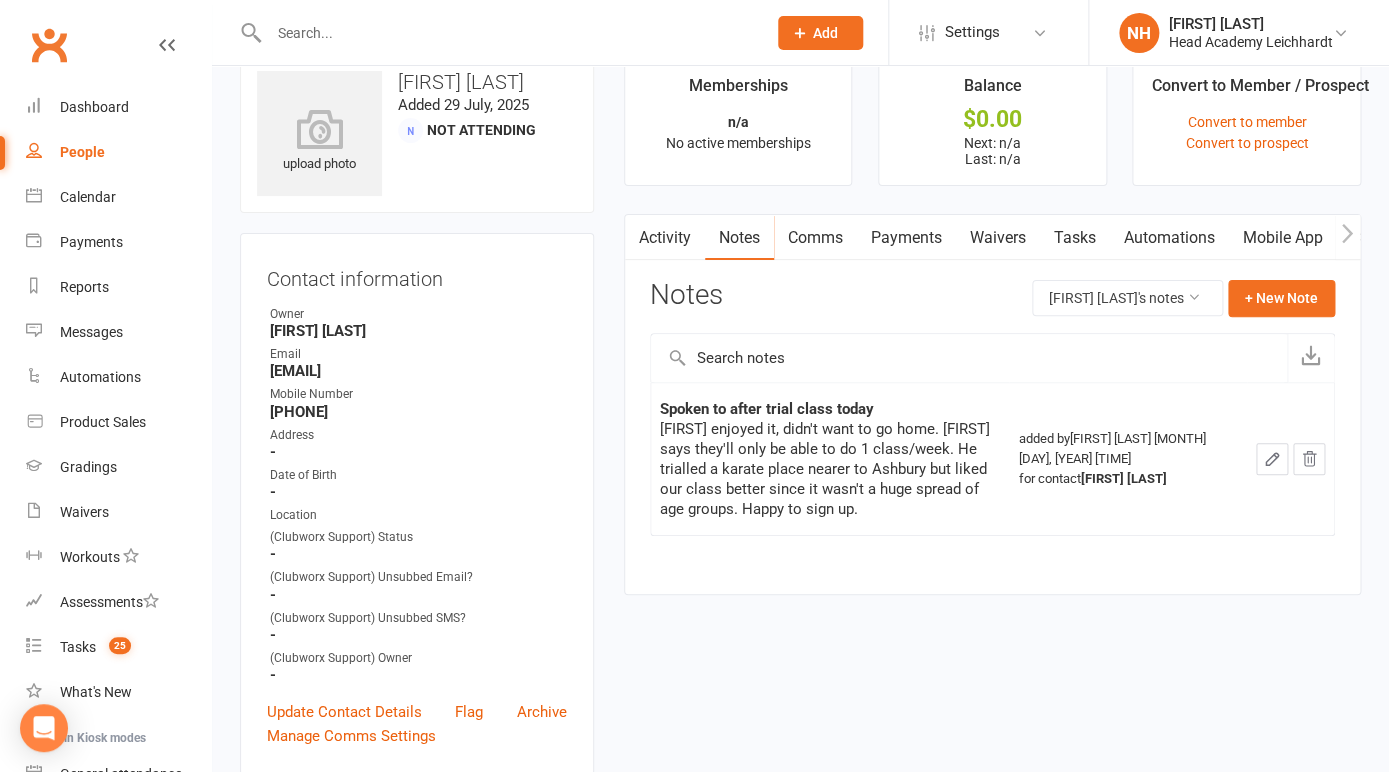scroll, scrollTop: 62, scrollLeft: 0, axis: vertical 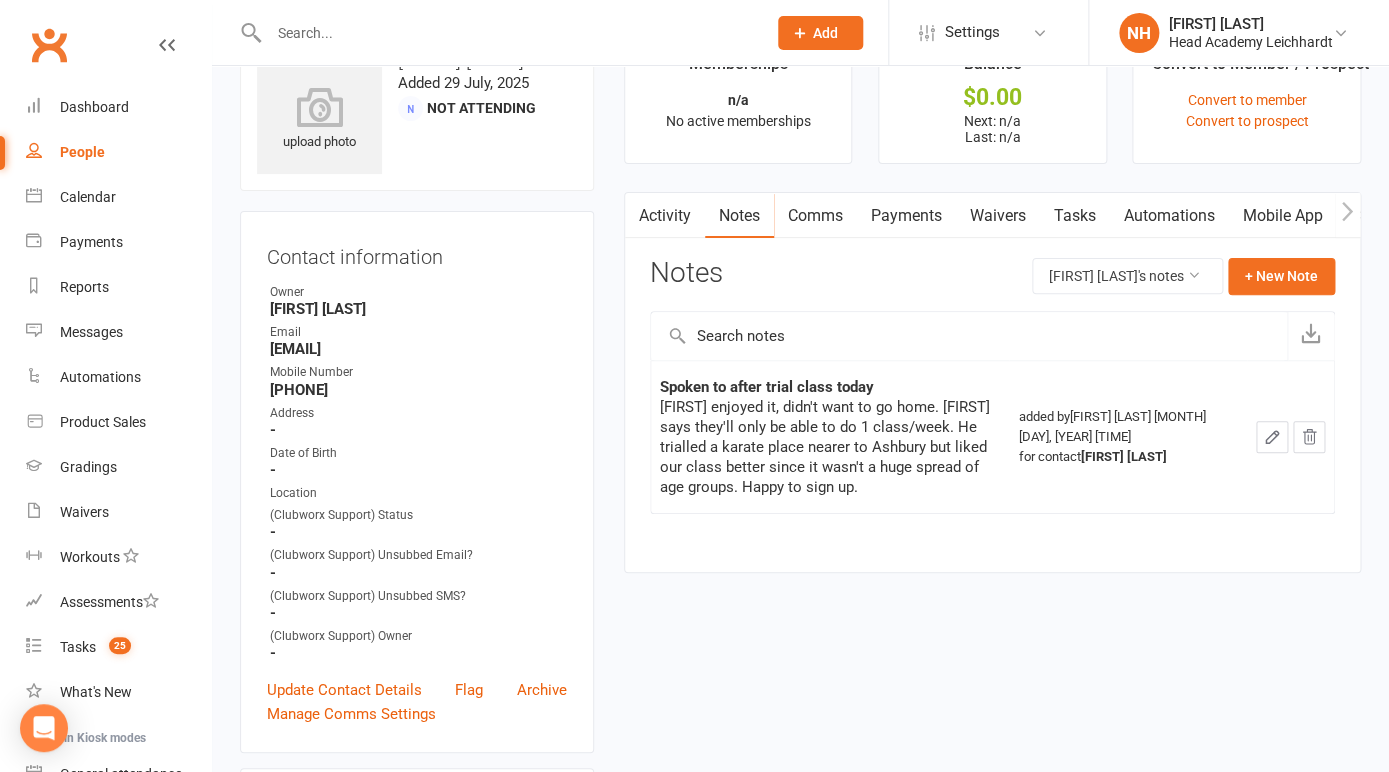 click on "Tasks" at bounding box center (1075, 216) 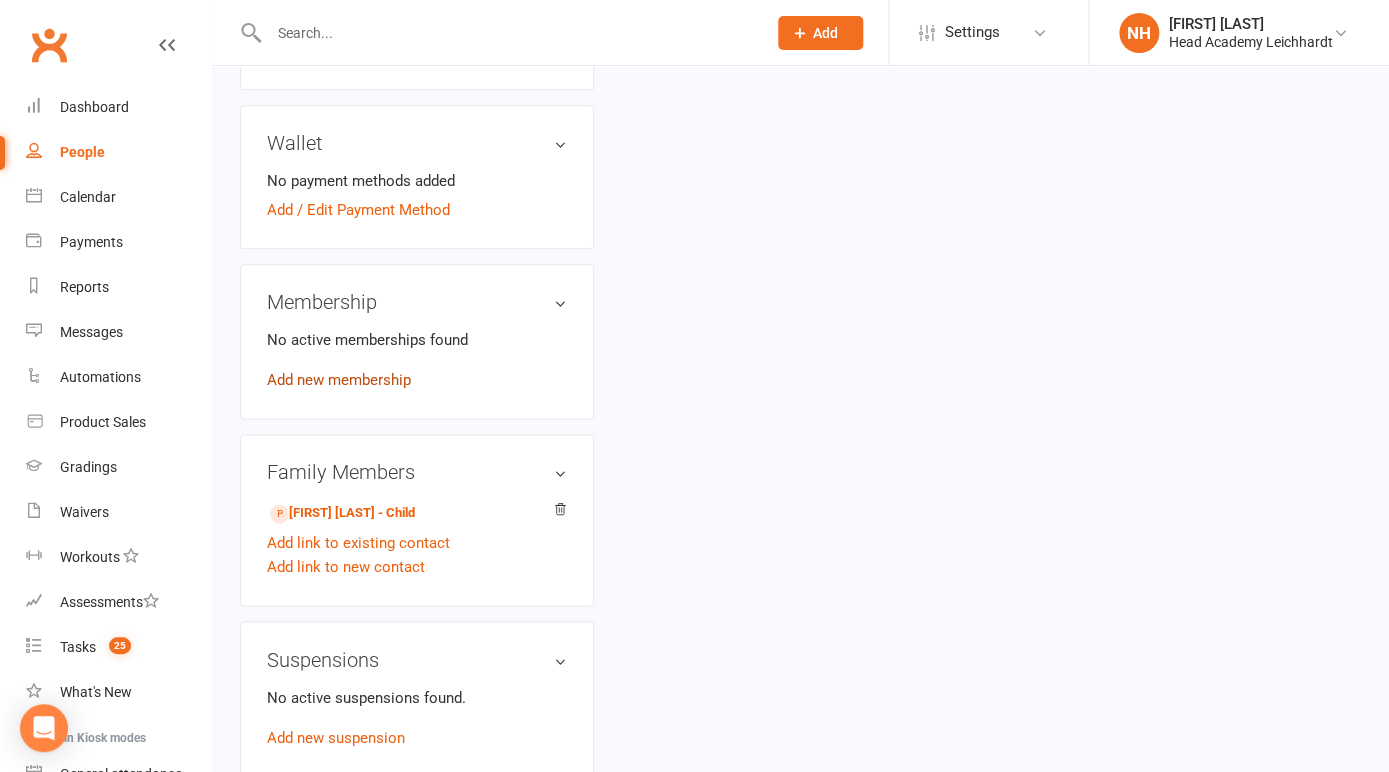 scroll, scrollTop: 739, scrollLeft: 0, axis: vertical 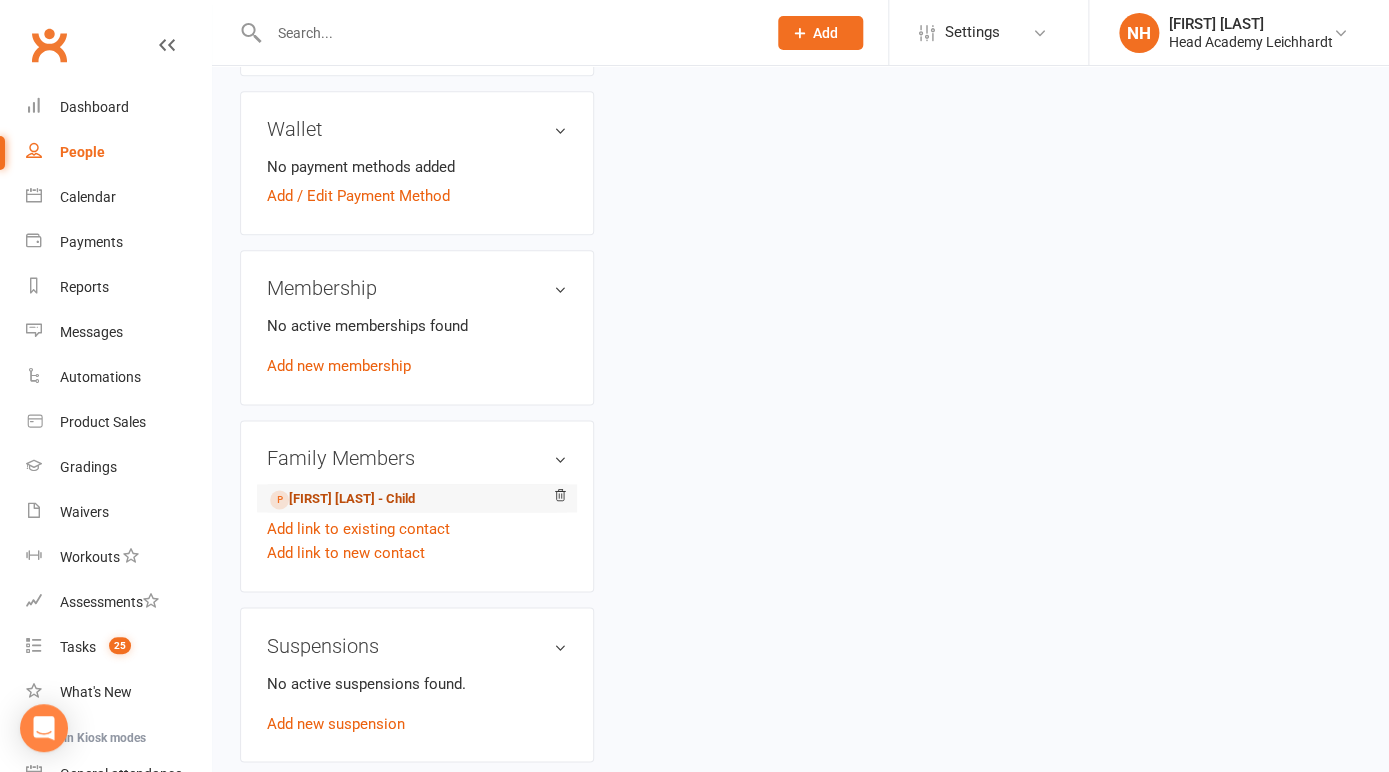 click on "[FIRST] [LAST] - Child" at bounding box center (342, 499) 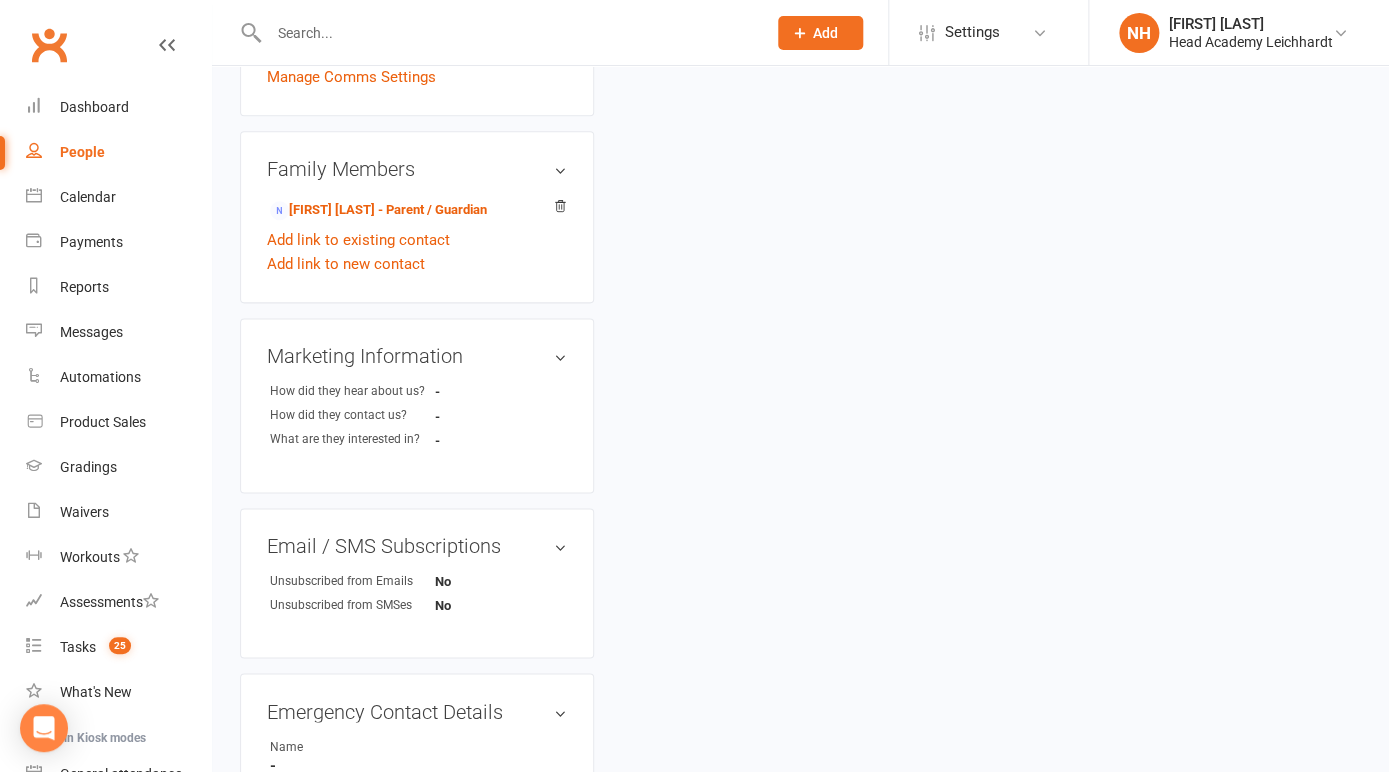 scroll, scrollTop: 0, scrollLeft: 0, axis: both 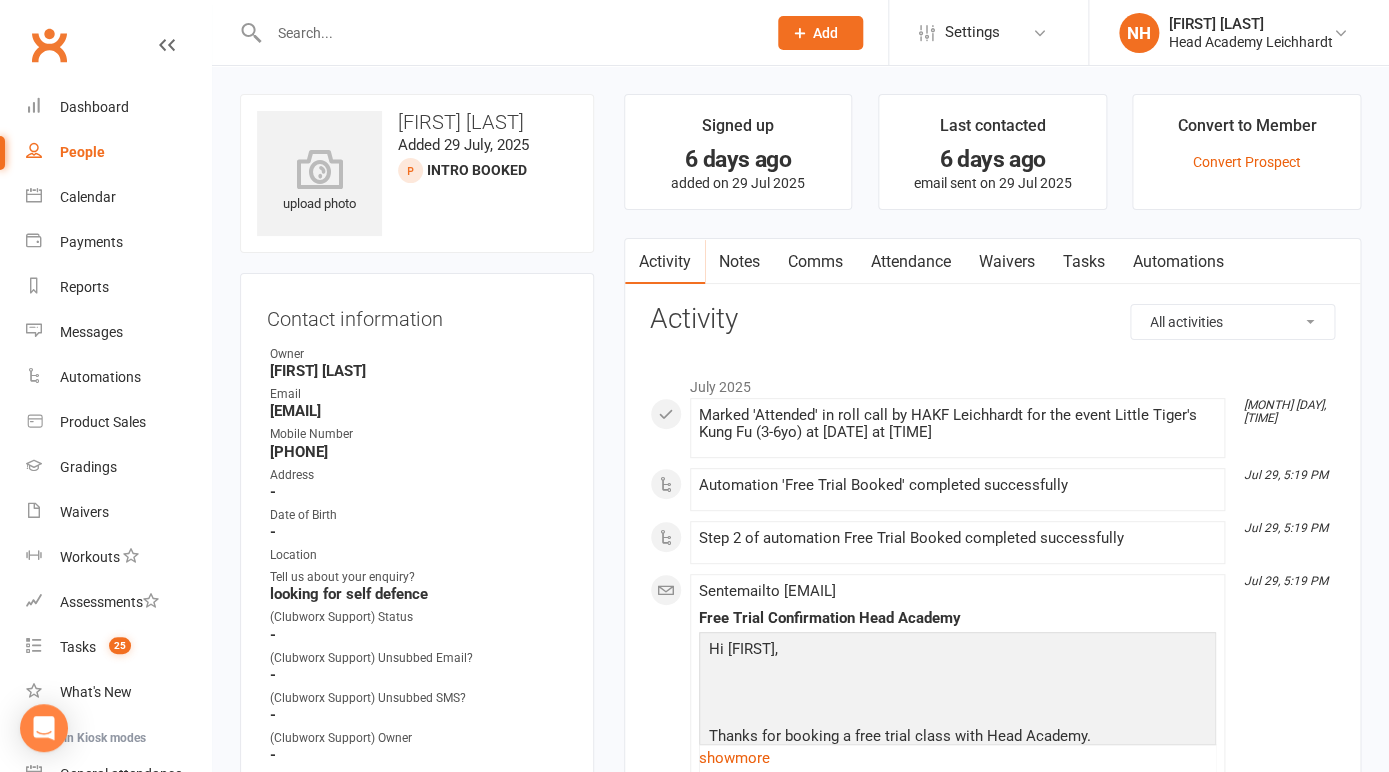 click on "Tasks" at bounding box center [1084, 262] 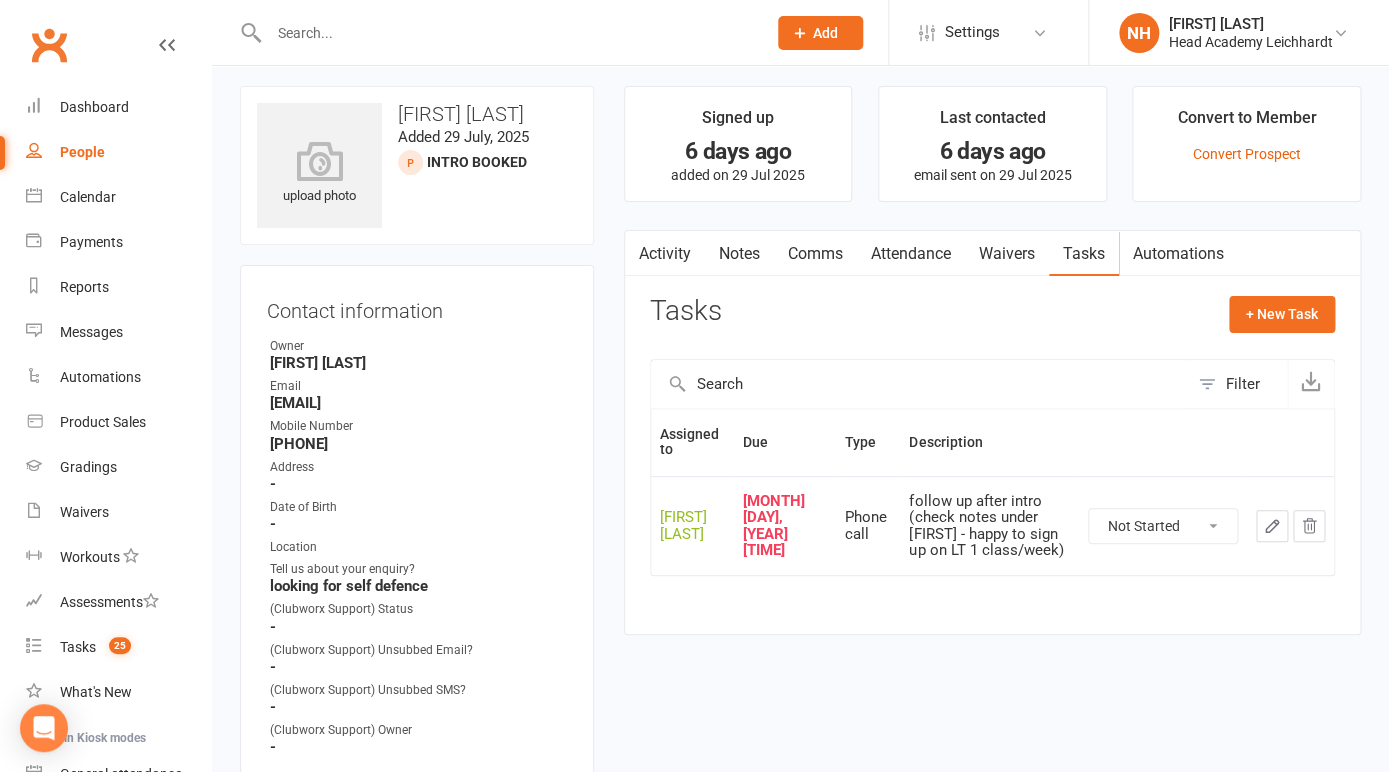 scroll, scrollTop: 0, scrollLeft: 0, axis: both 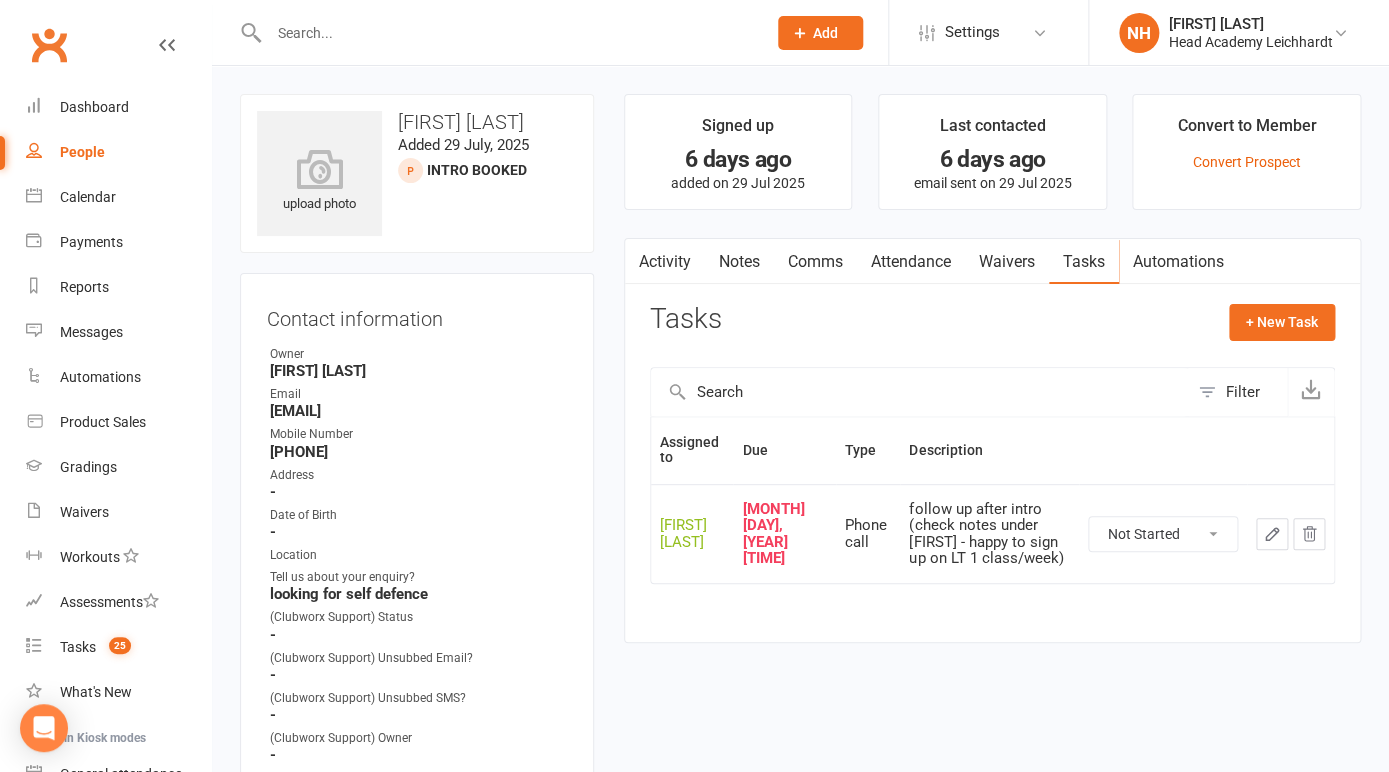 click at bounding box center [496, 32] 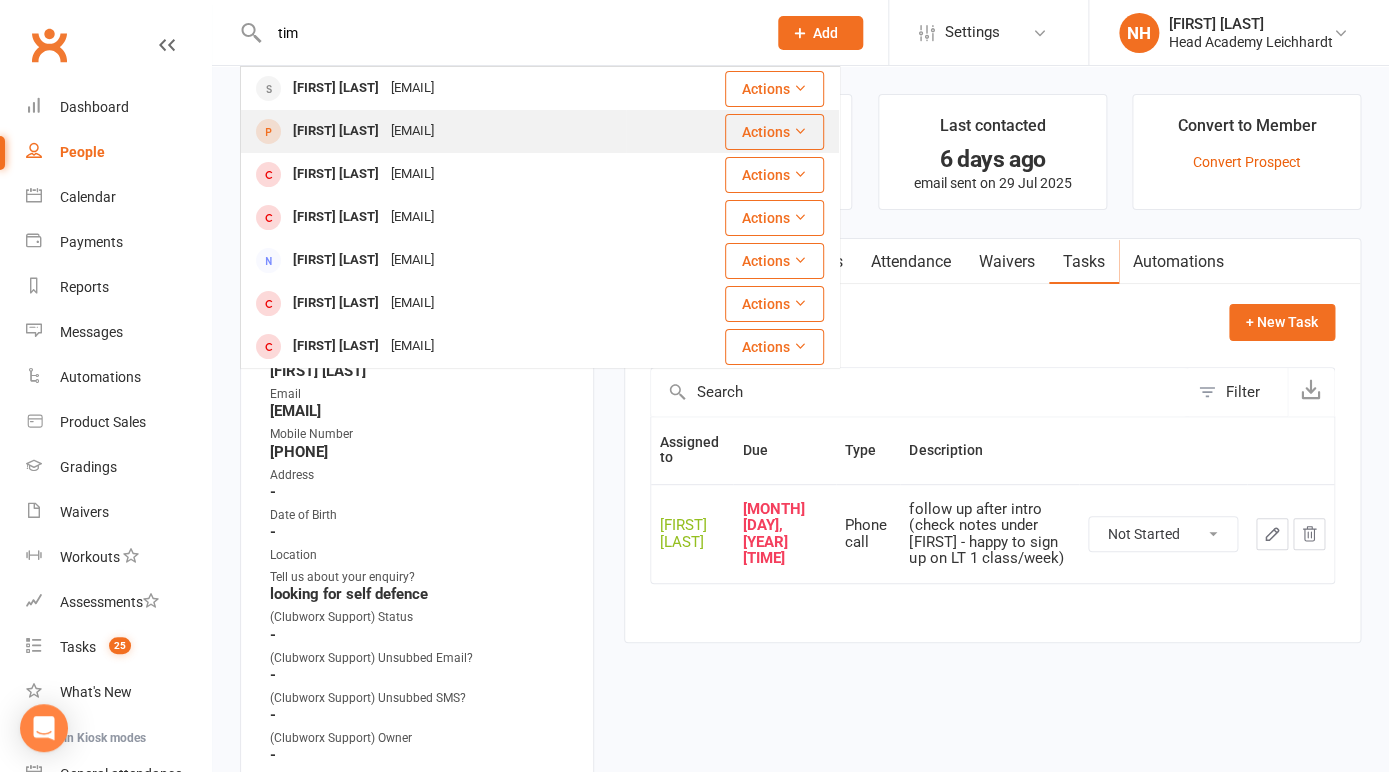 type on "tim" 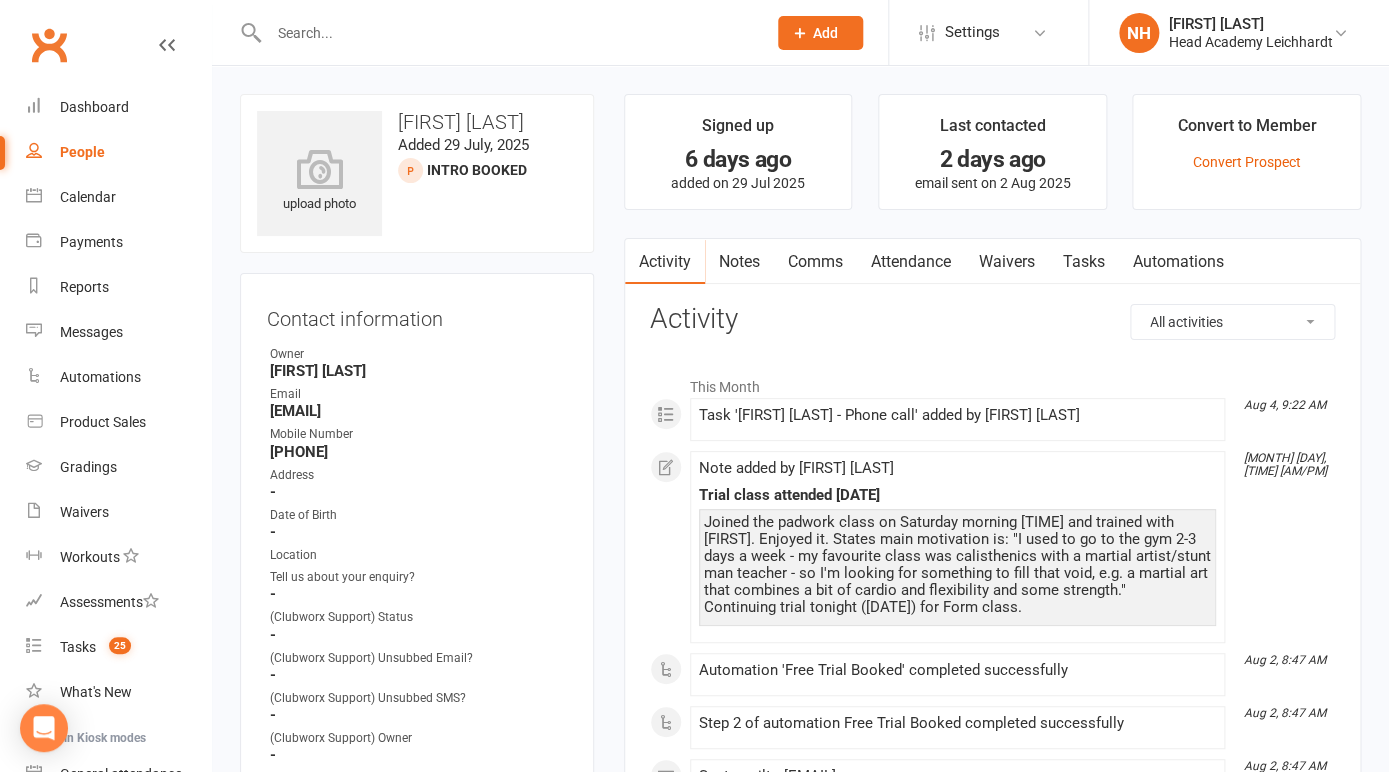 click on "Tasks" at bounding box center [1084, 262] 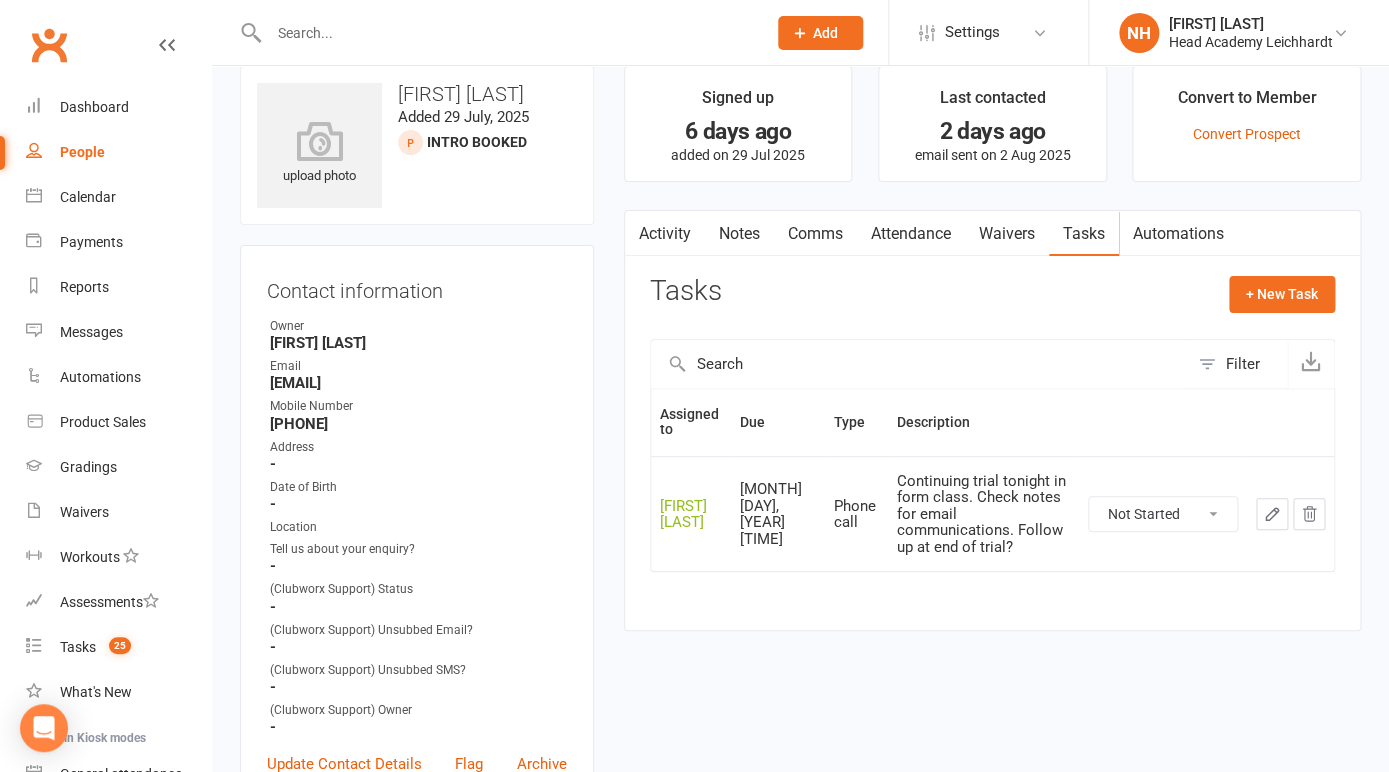 scroll, scrollTop: 34, scrollLeft: 0, axis: vertical 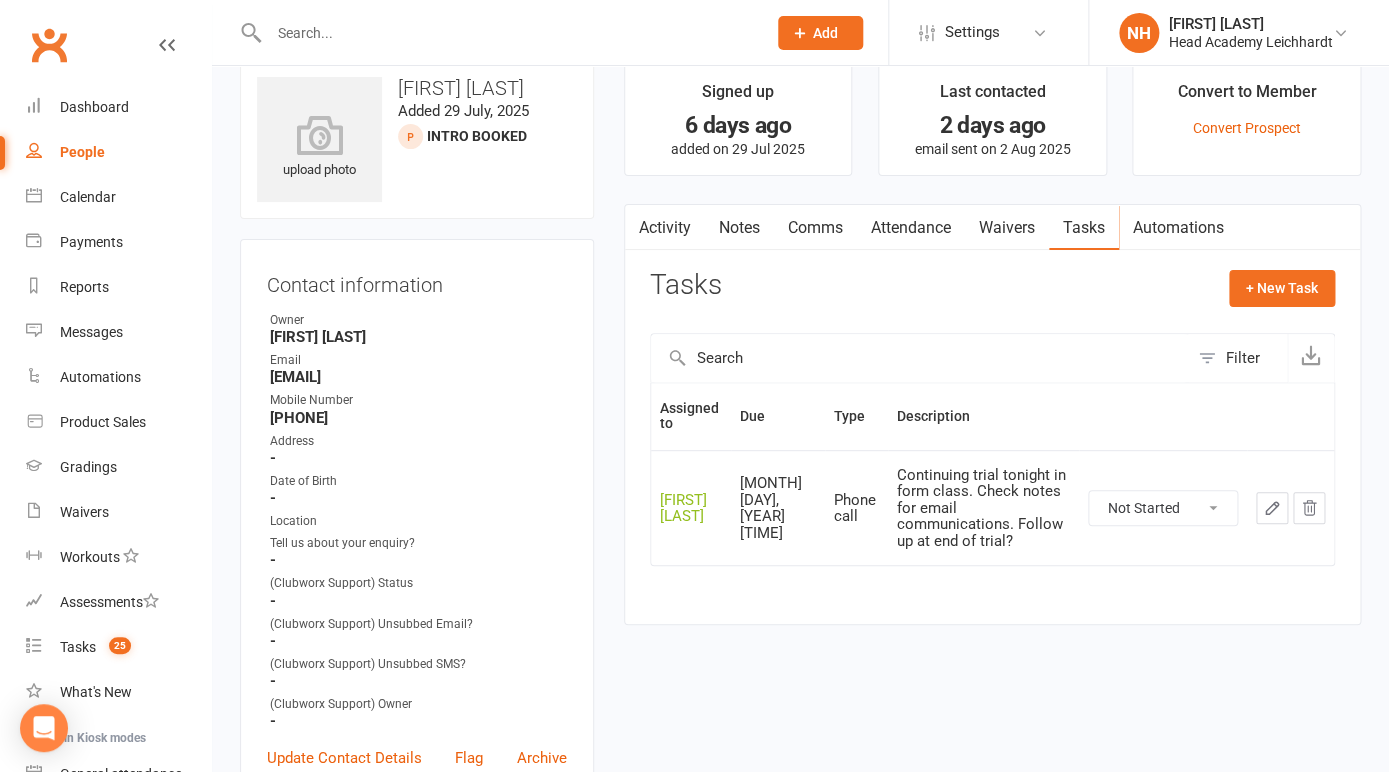 drag, startPoint x: 271, startPoint y: 375, endPoint x: 485, endPoint y: 372, distance: 214.02103 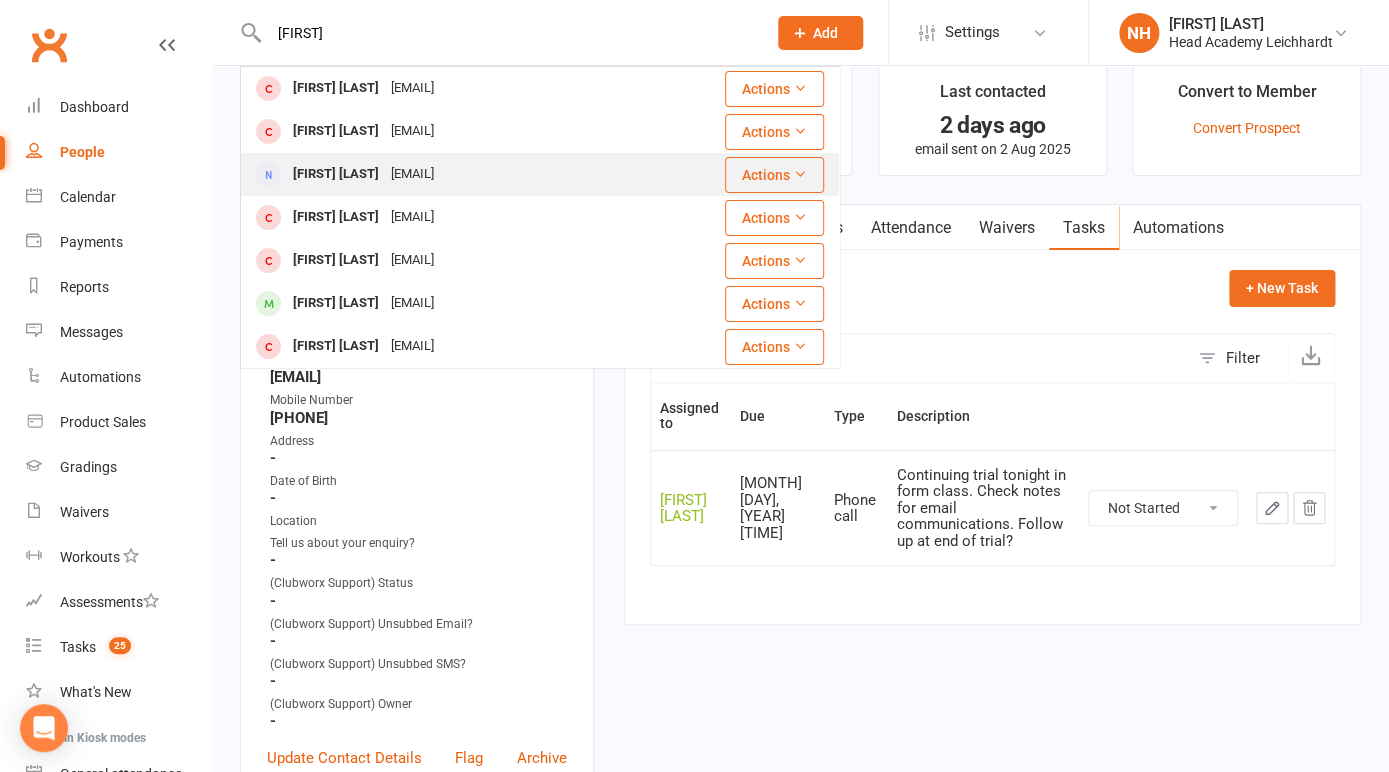 type on "[FIRST]" 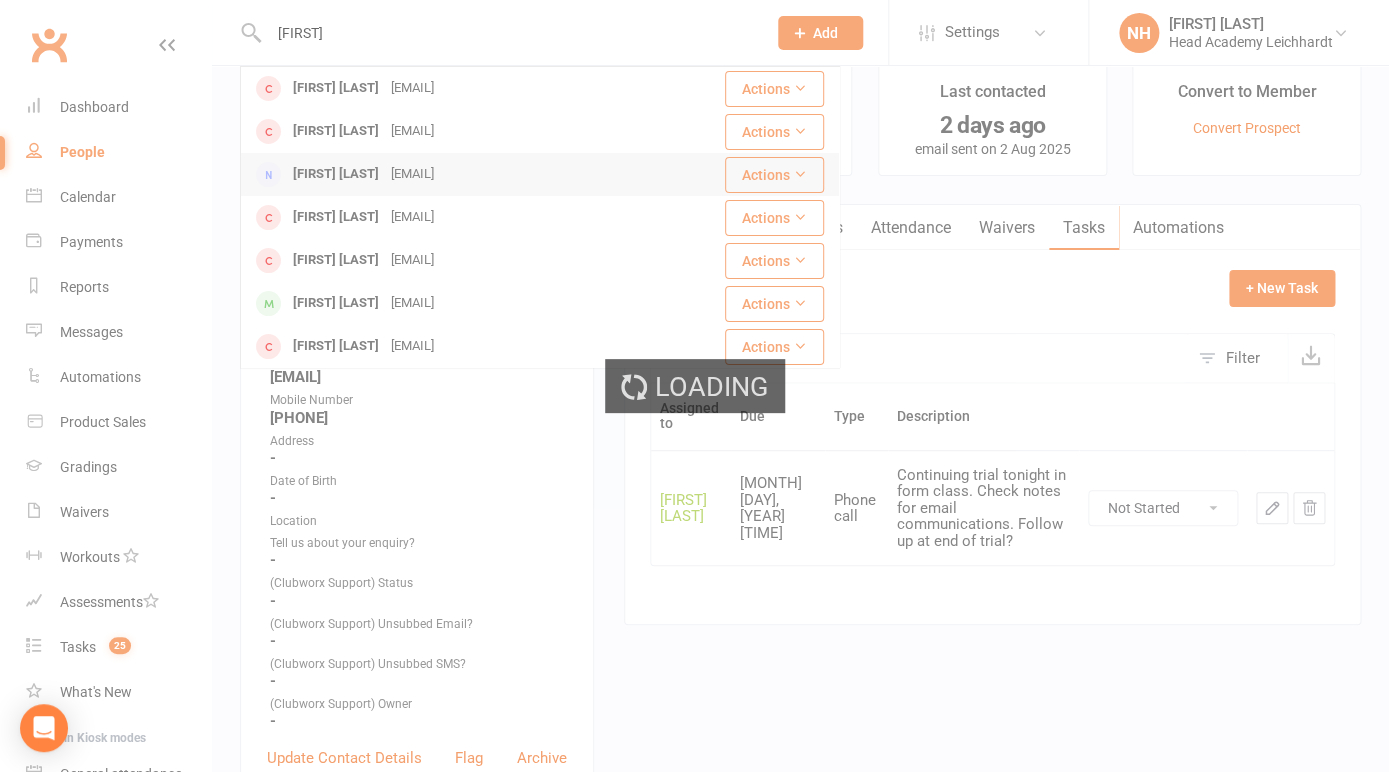 type 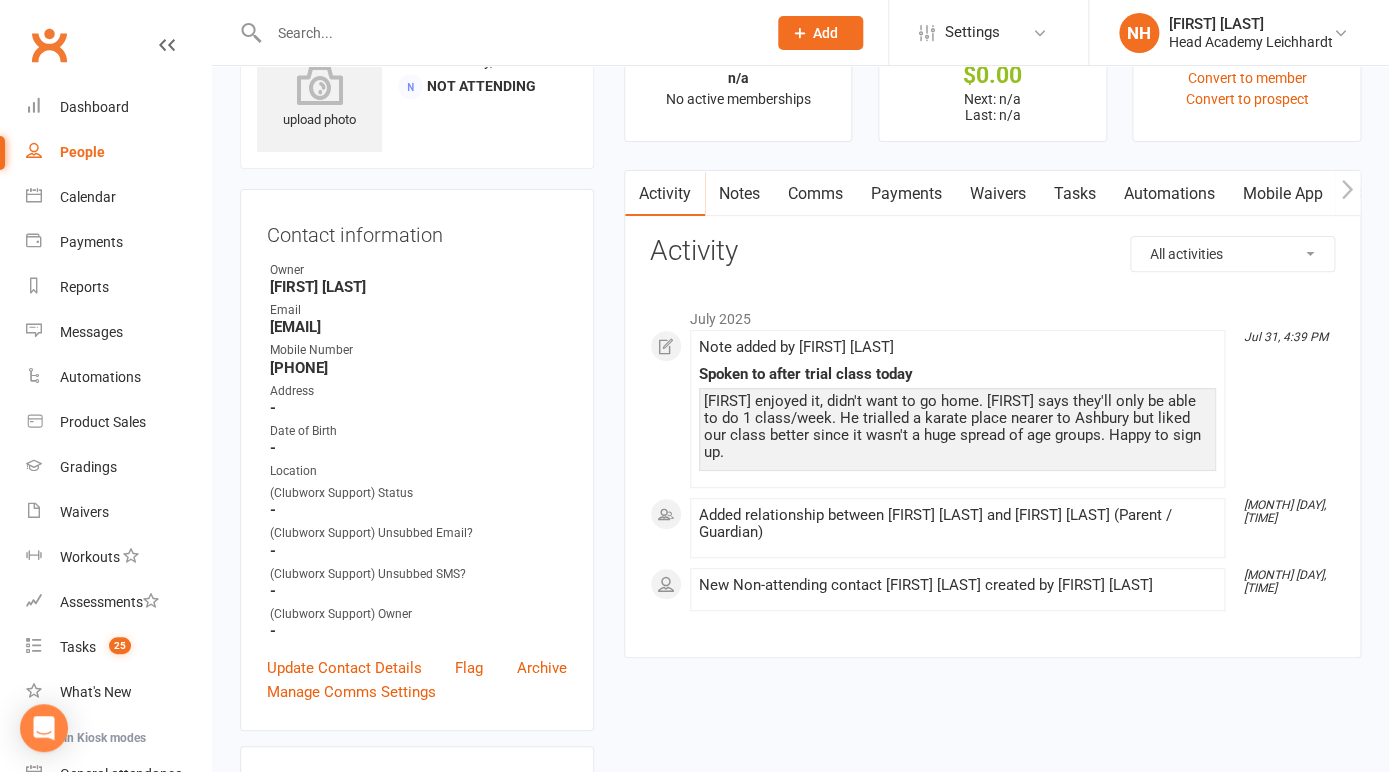 scroll, scrollTop: 68, scrollLeft: 0, axis: vertical 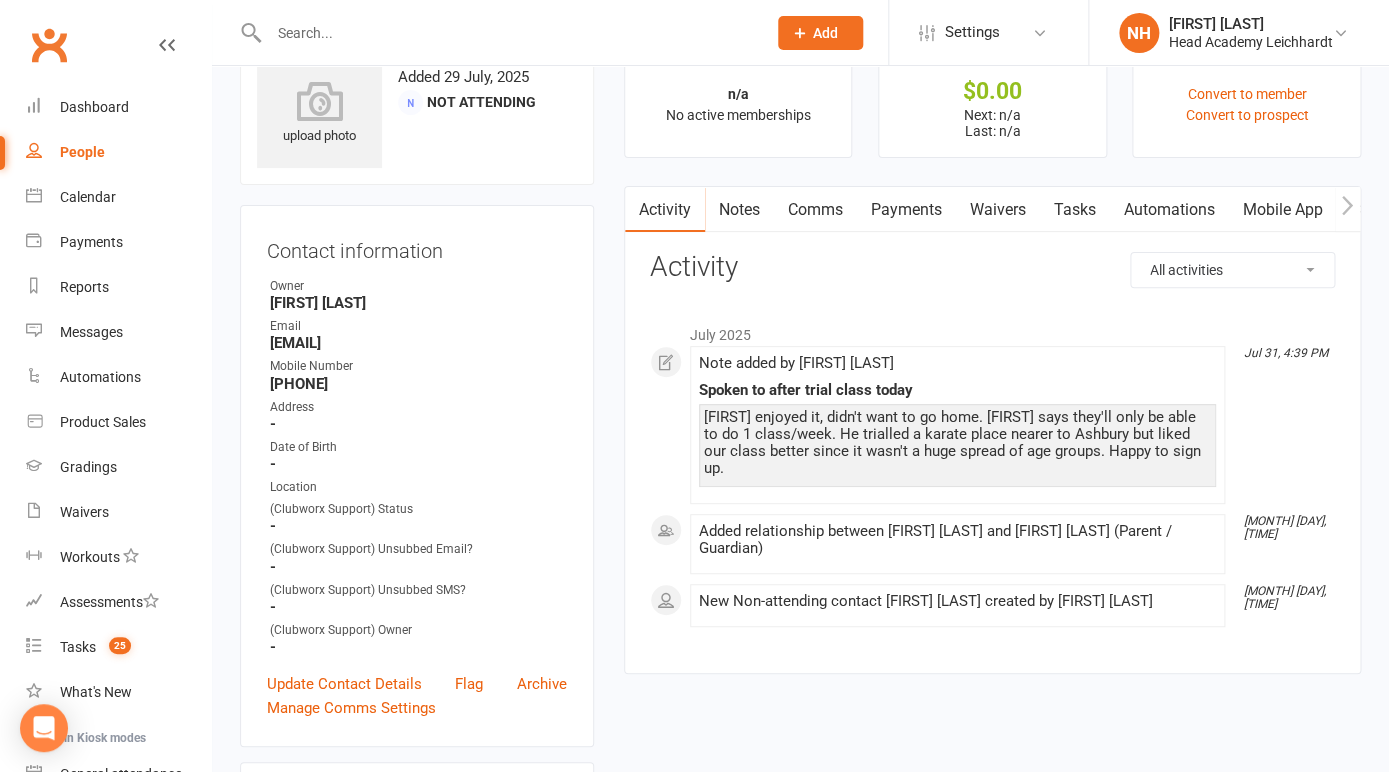 click on "[PHONE]" at bounding box center (418, 384) 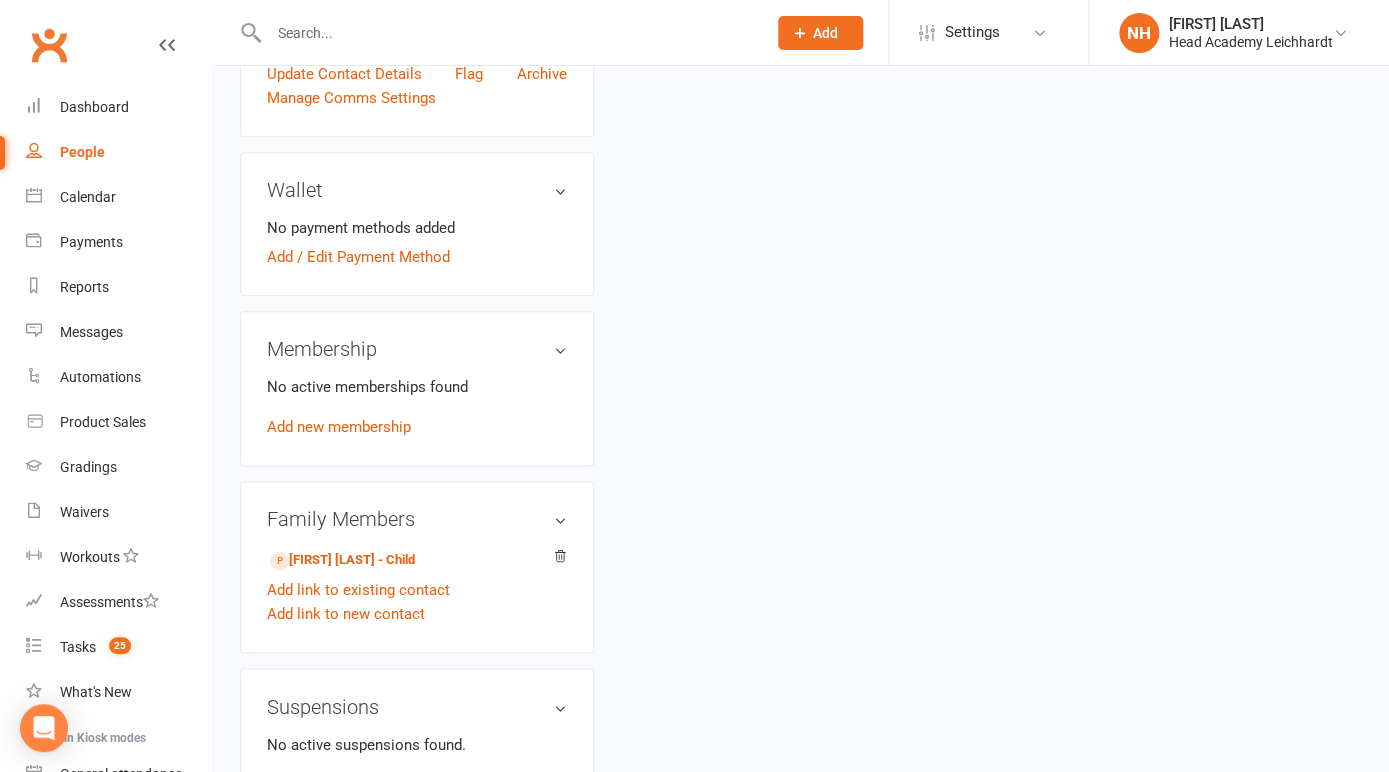 scroll, scrollTop: 693, scrollLeft: 0, axis: vertical 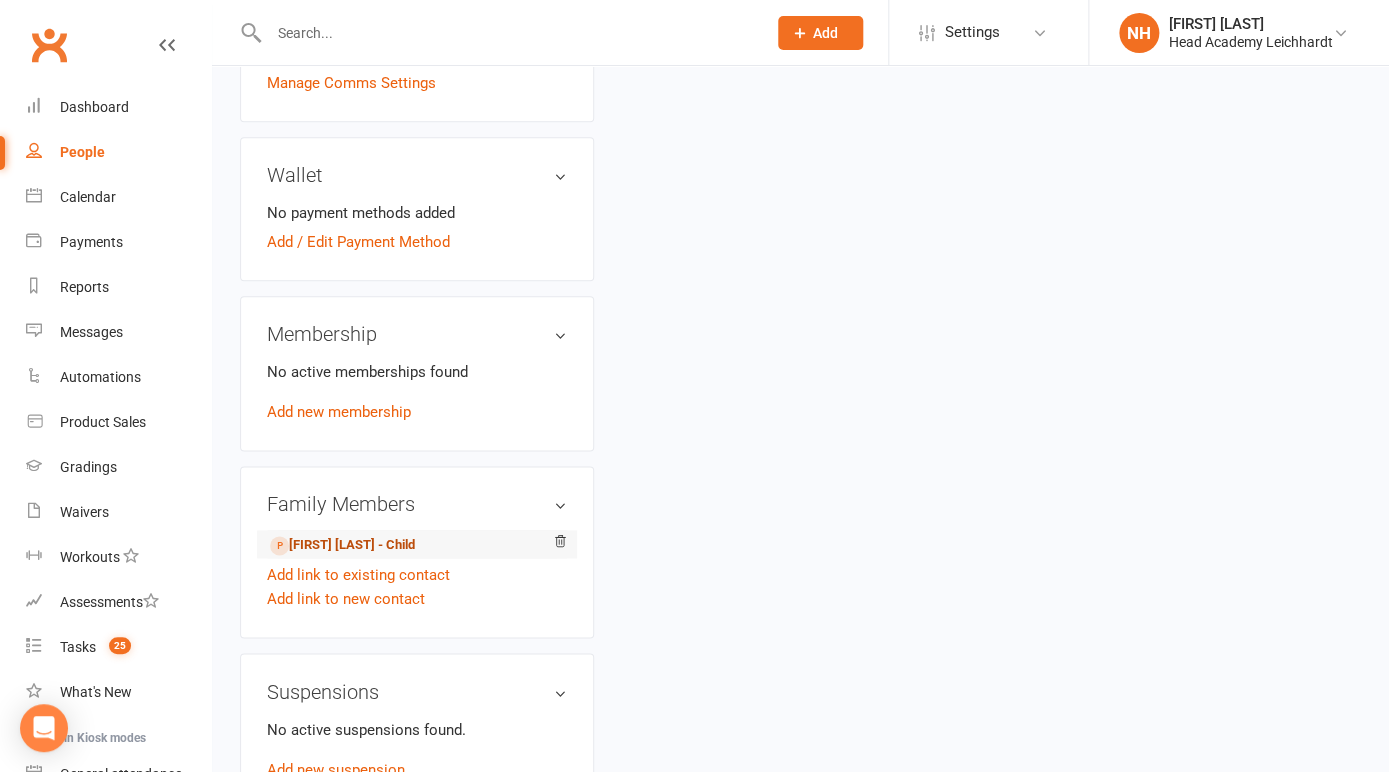 click on "[FIRST] [LAST] - Child" at bounding box center [342, 545] 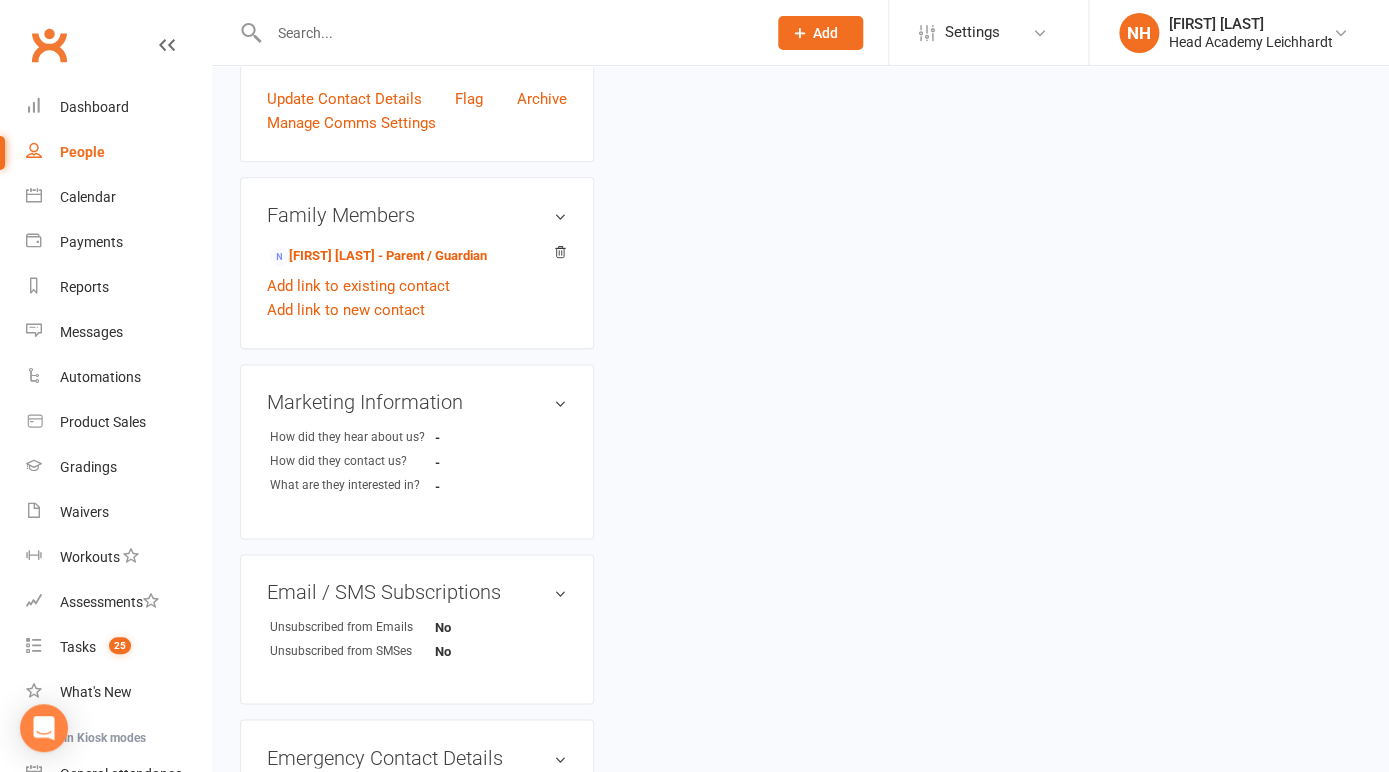 scroll, scrollTop: 0, scrollLeft: 0, axis: both 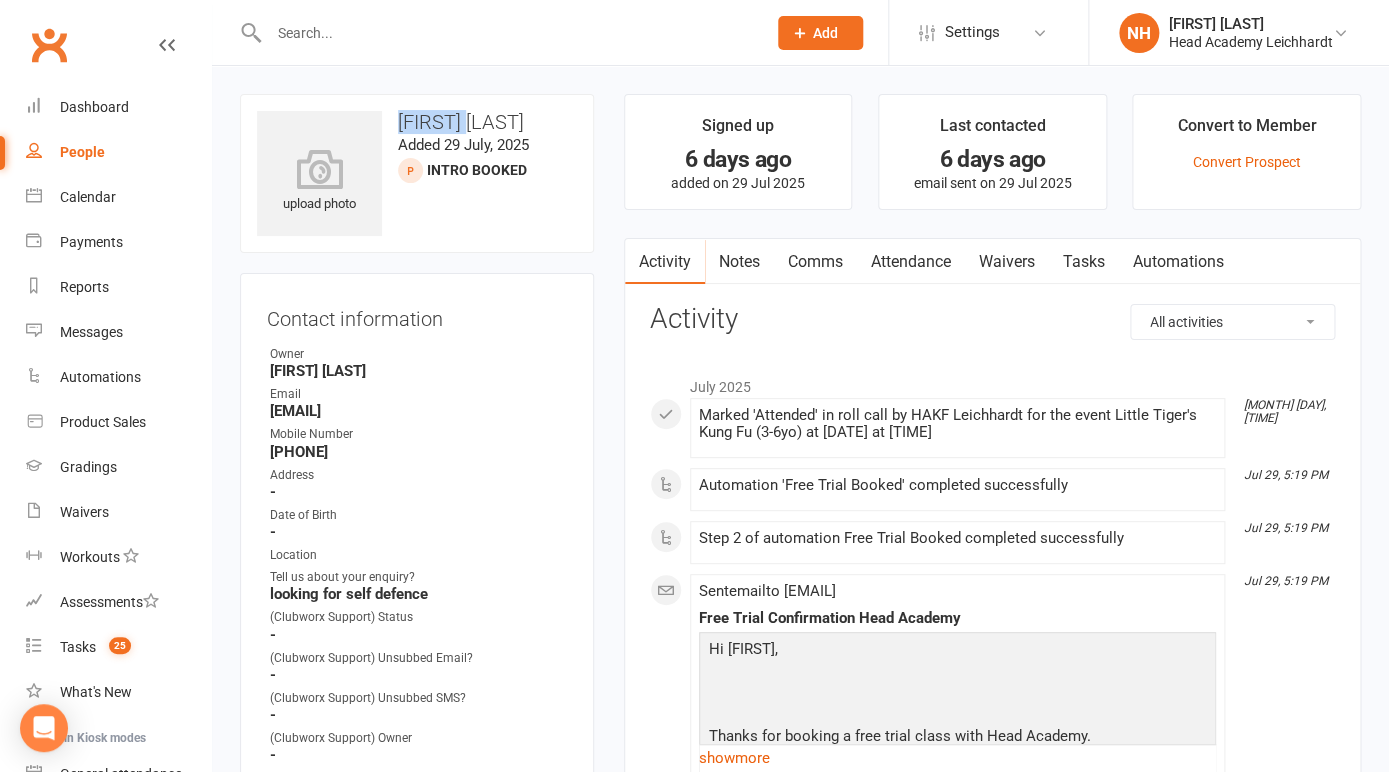 drag, startPoint x: 403, startPoint y: 121, endPoint x: 469, endPoint y: 124, distance: 66.068146 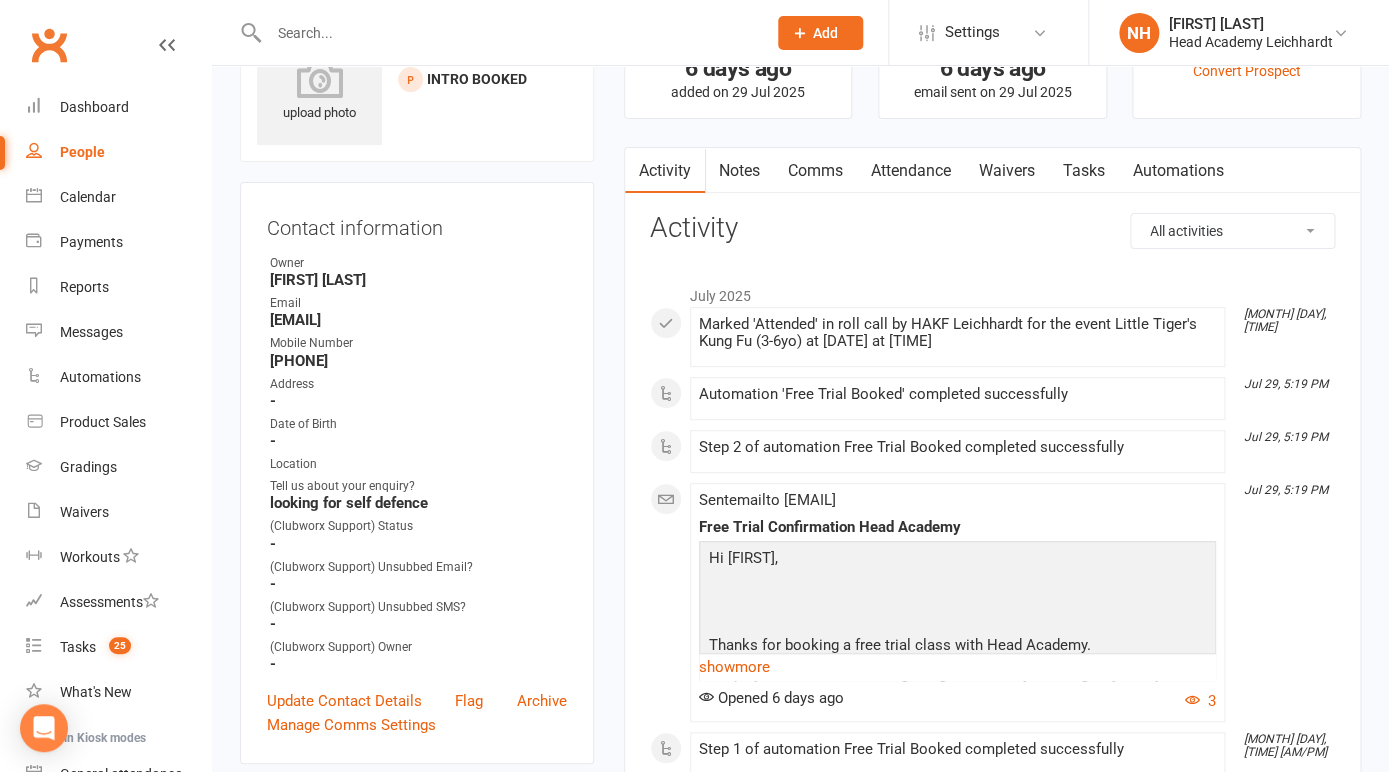 scroll, scrollTop: 0, scrollLeft: 0, axis: both 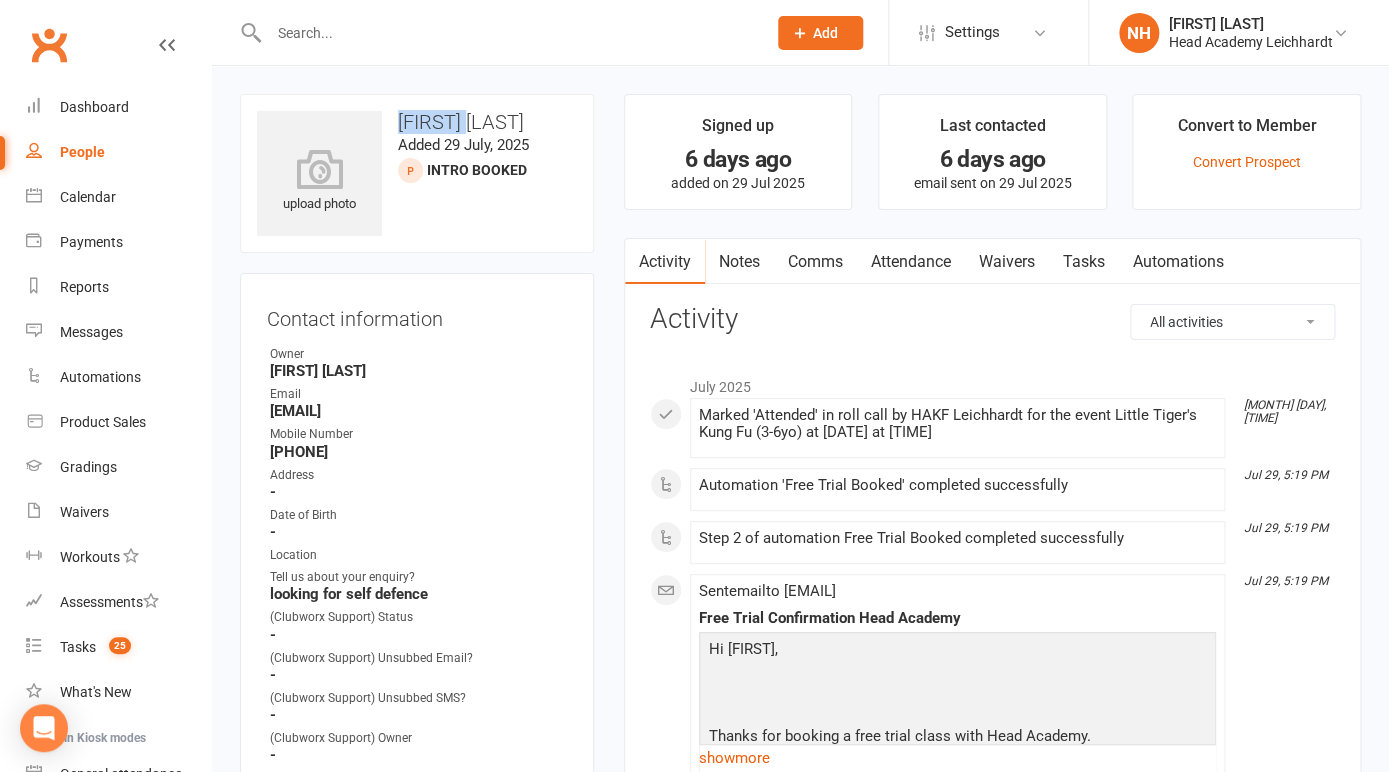 click on "Waivers" at bounding box center (1007, 262) 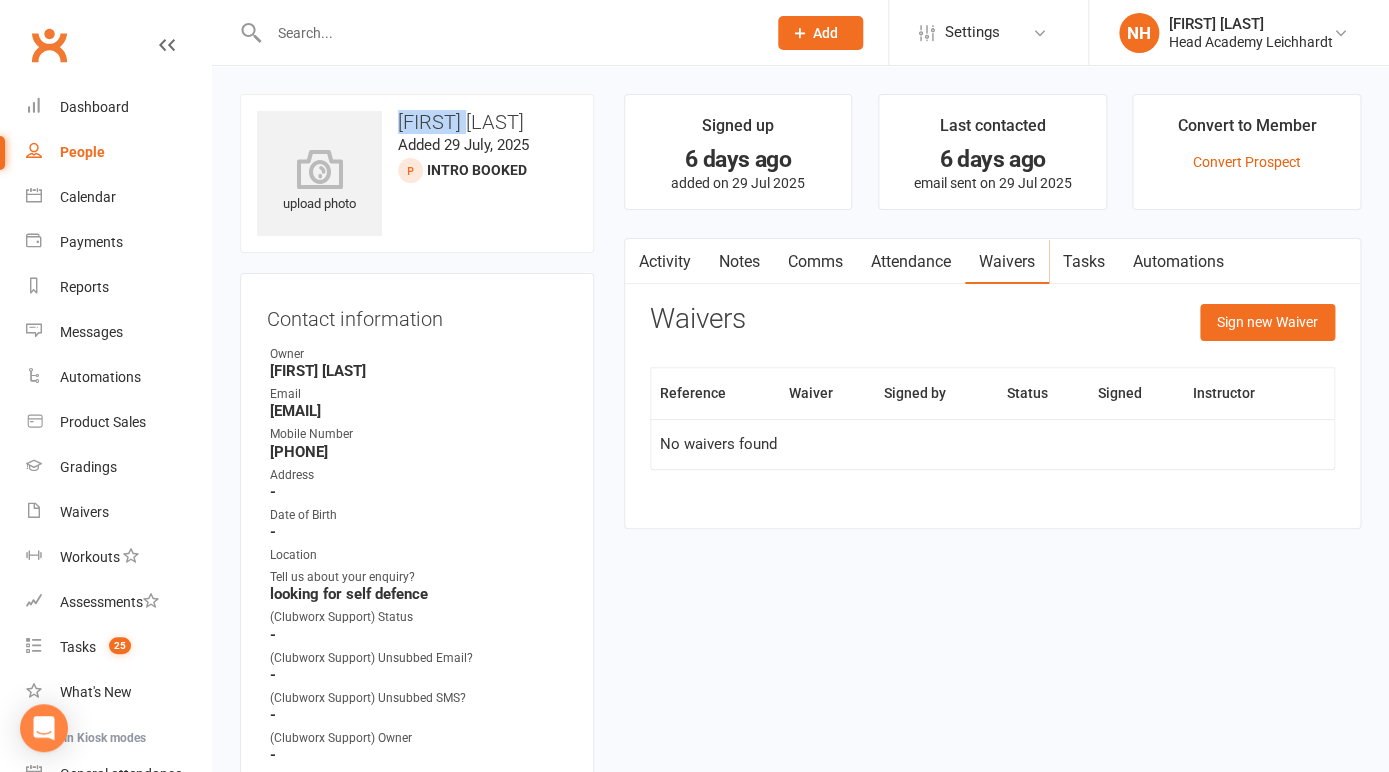 click on "Attendance" at bounding box center (911, 262) 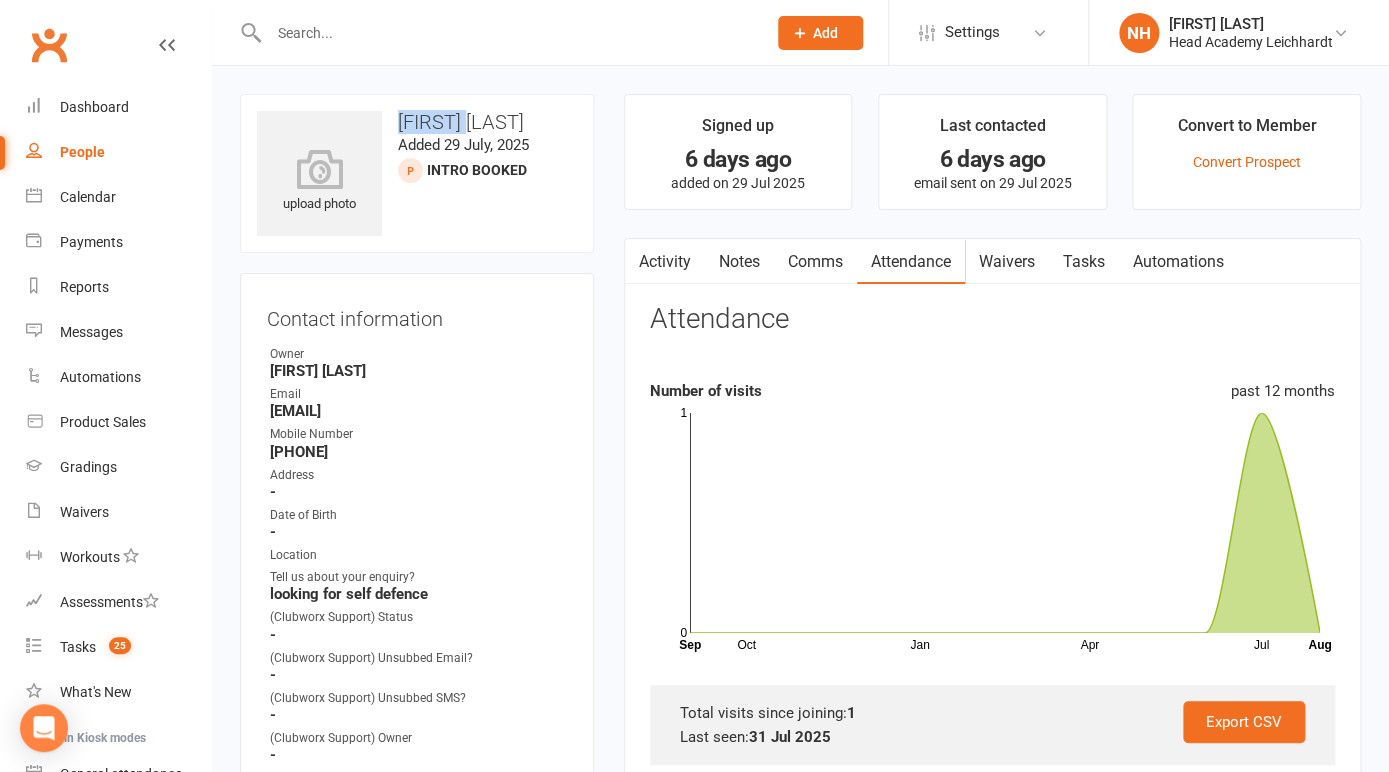 click on "Activity" at bounding box center (665, 262) 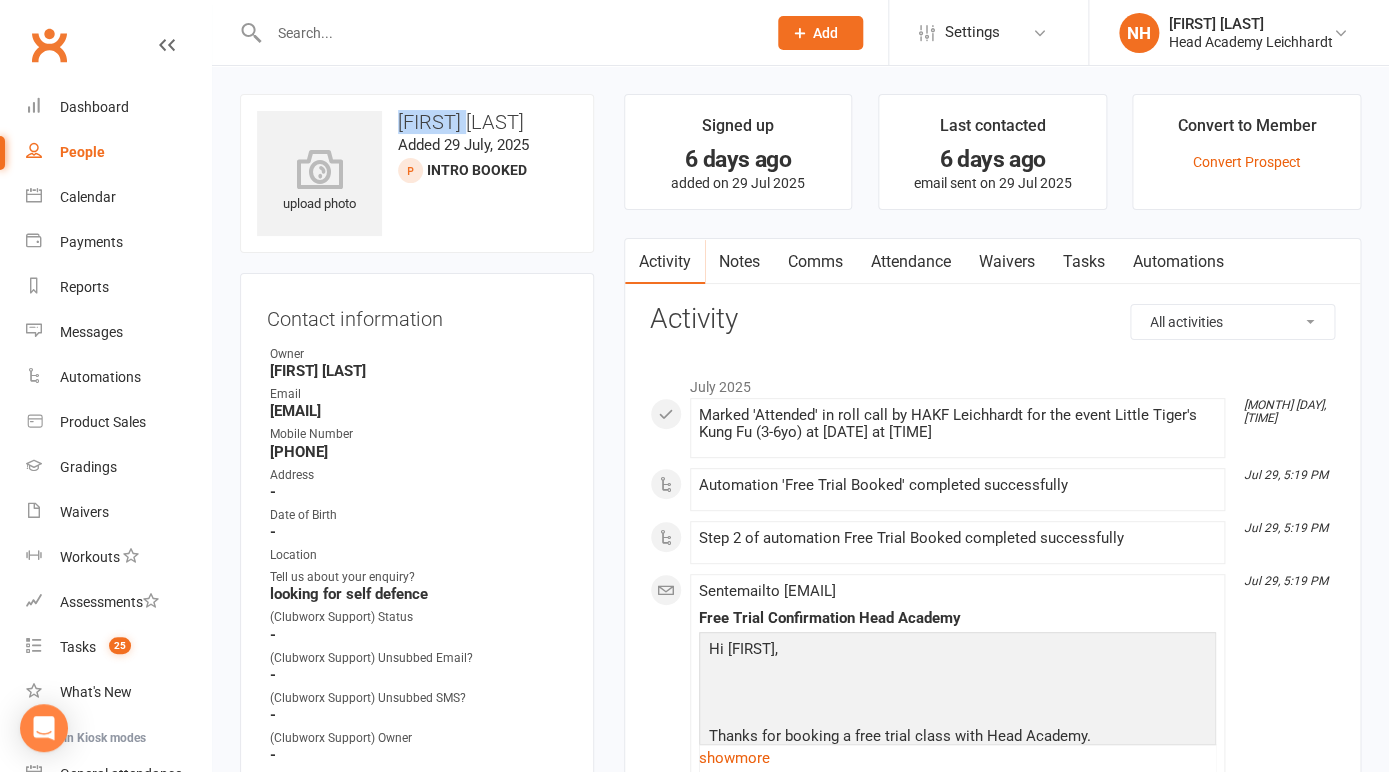 click on "Notes" at bounding box center (739, 262) 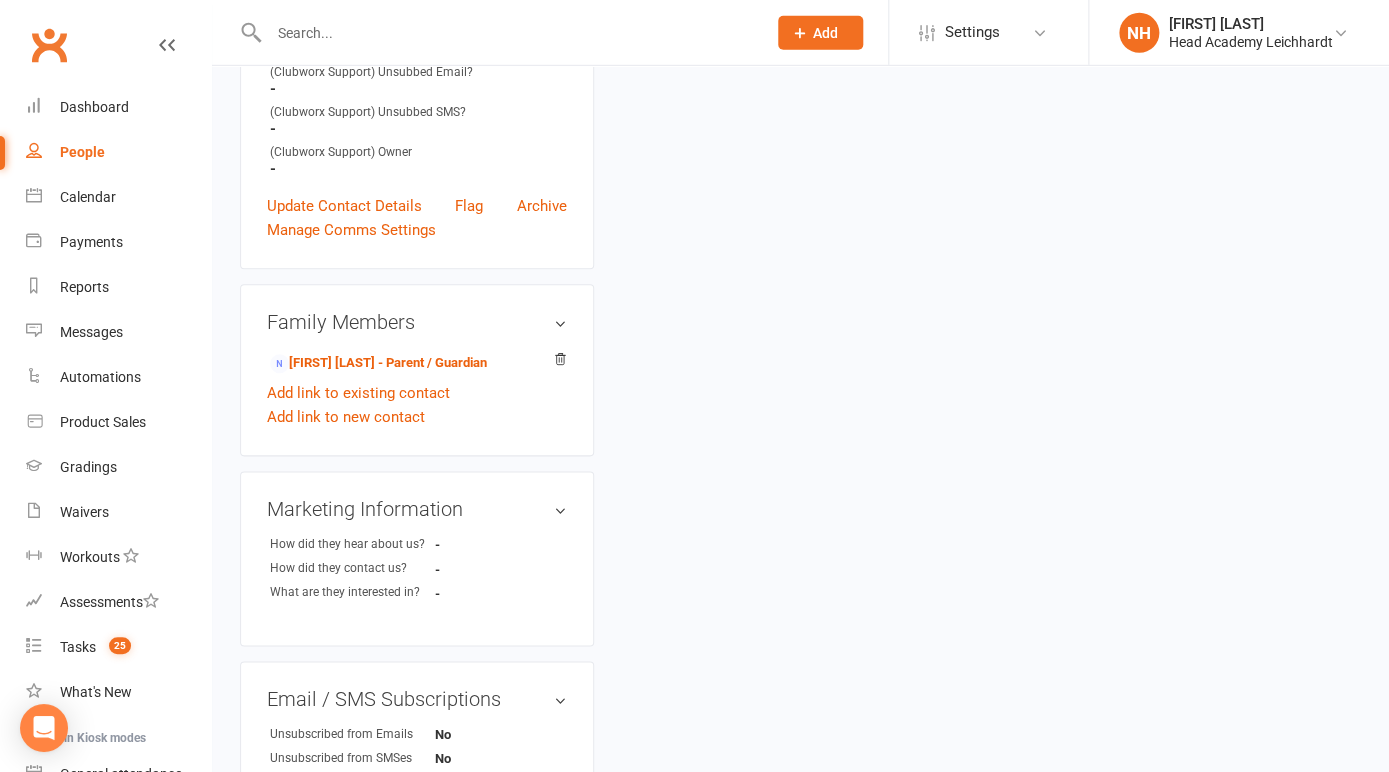 scroll, scrollTop: 506, scrollLeft: 0, axis: vertical 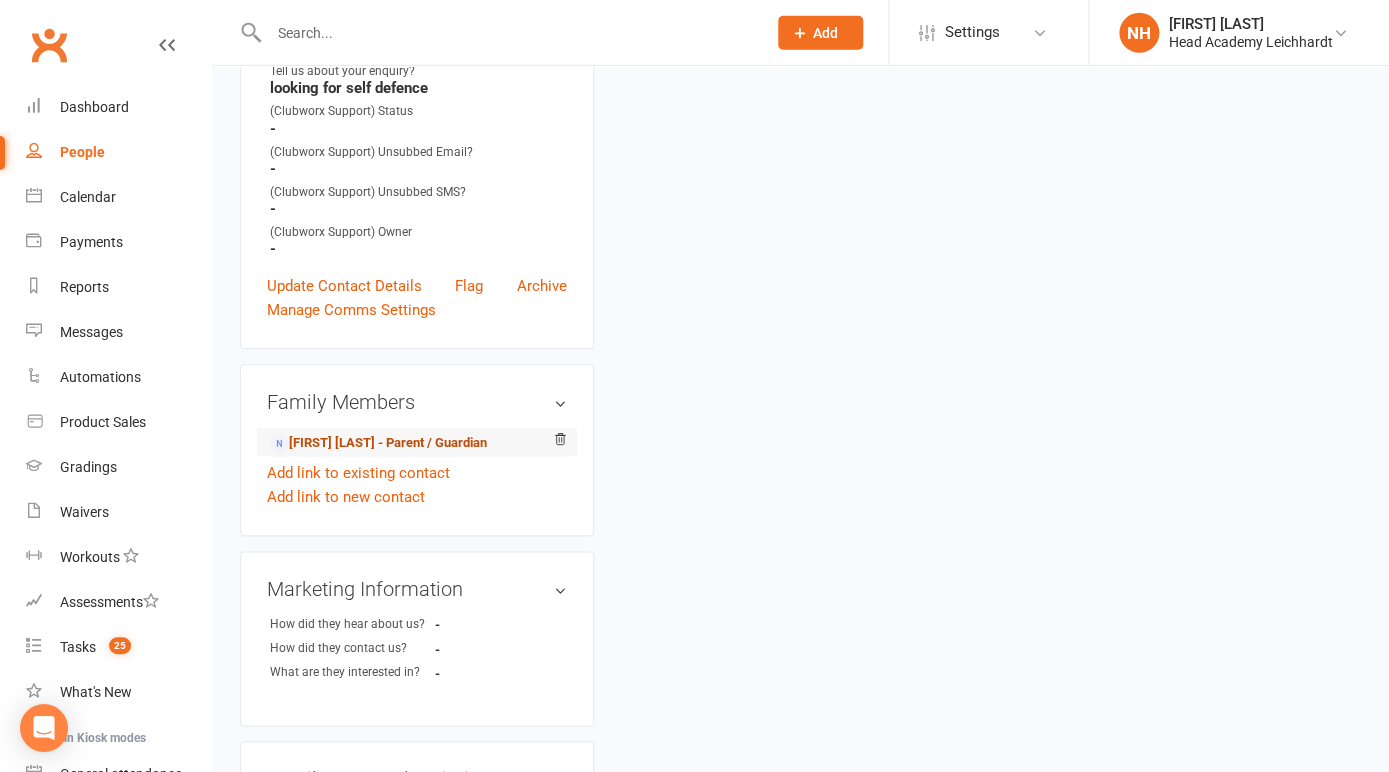 click on "[FIRST] [LAST] - Parent / Guardian" at bounding box center [378, 443] 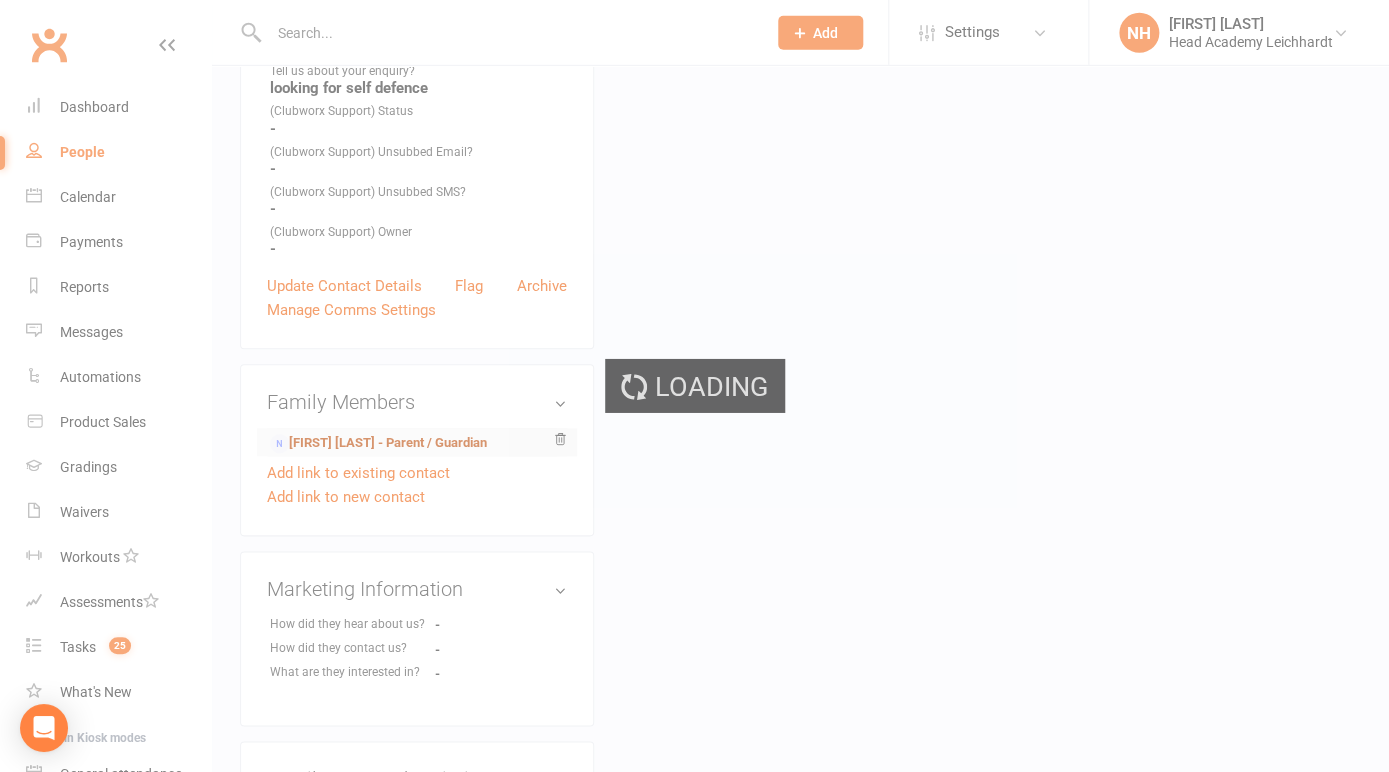 scroll, scrollTop: 0, scrollLeft: 0, axis: both 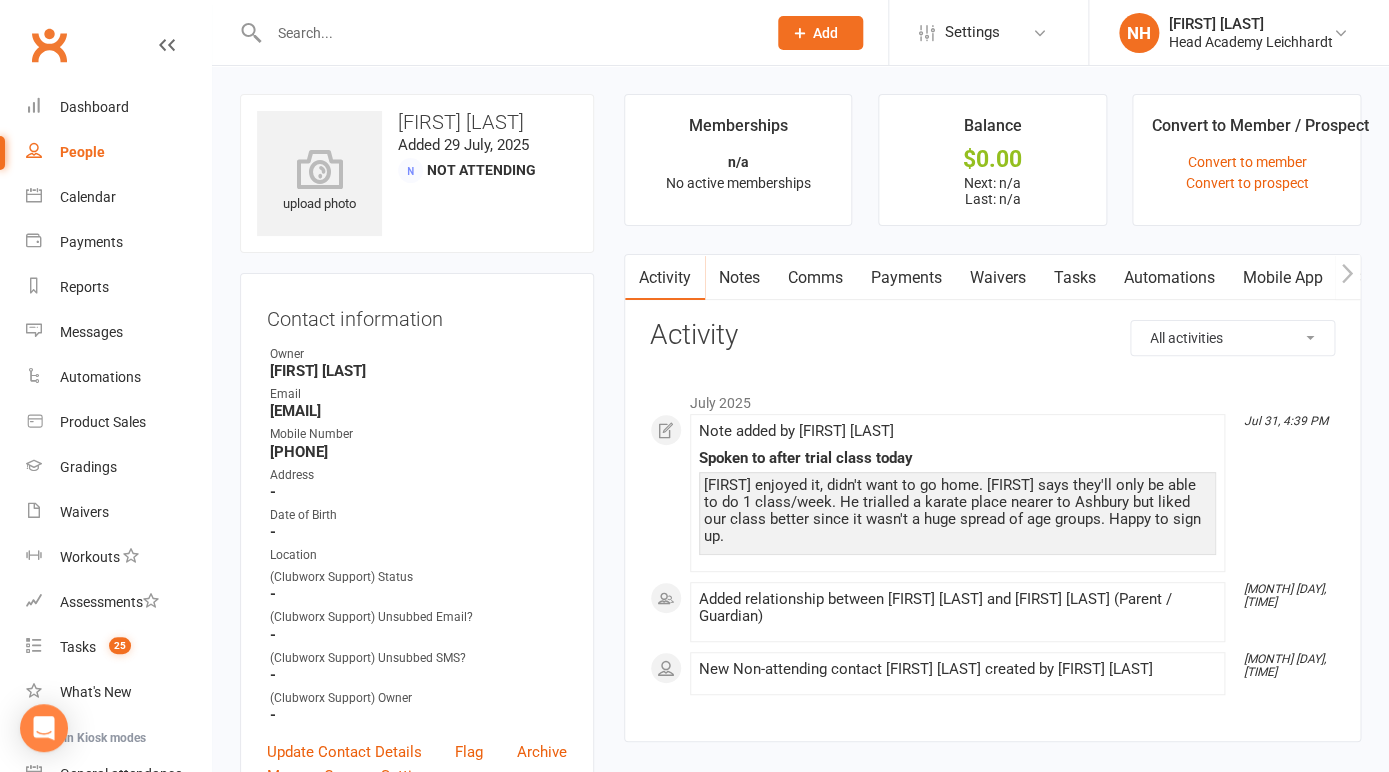 click on "Waivers" at bounding box center [998, 278] 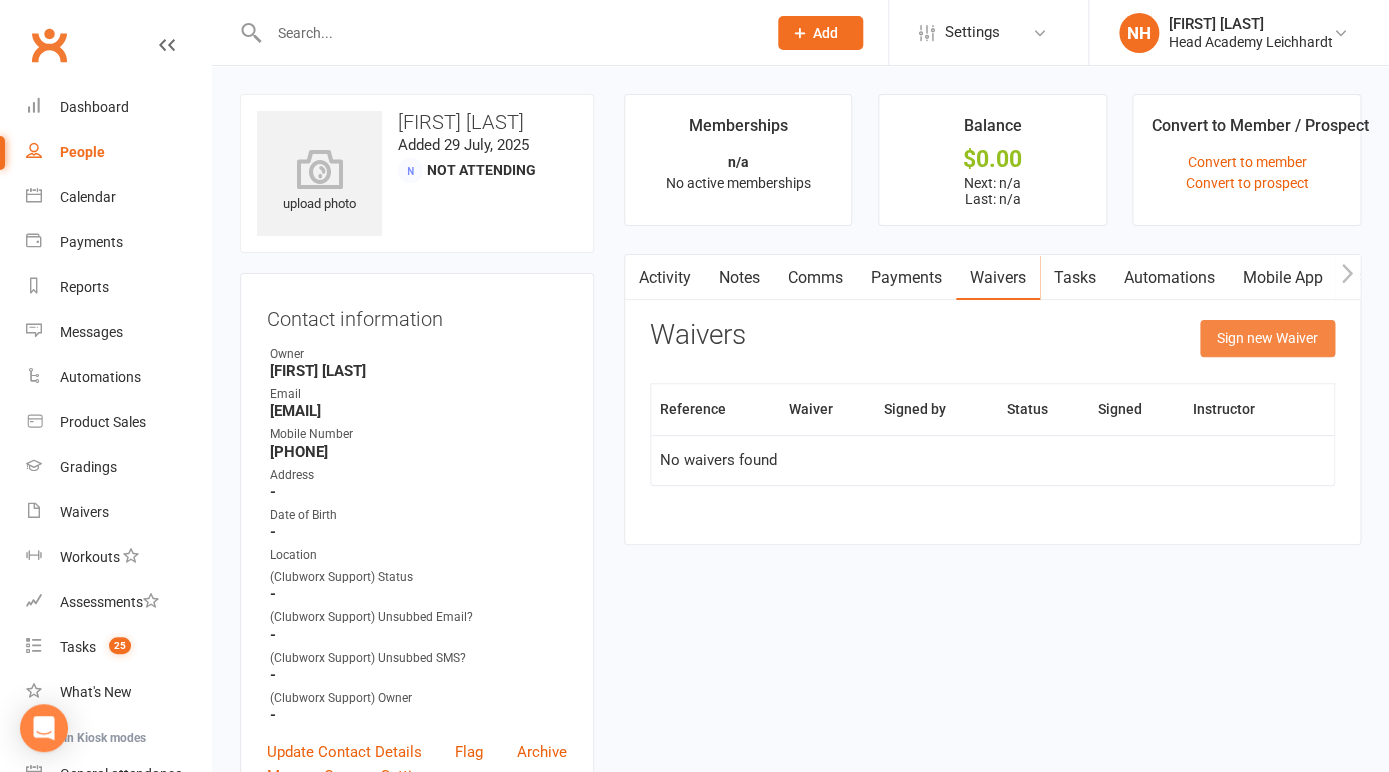 click on "Sign new Waiver" at bounding box center [1267, 338] 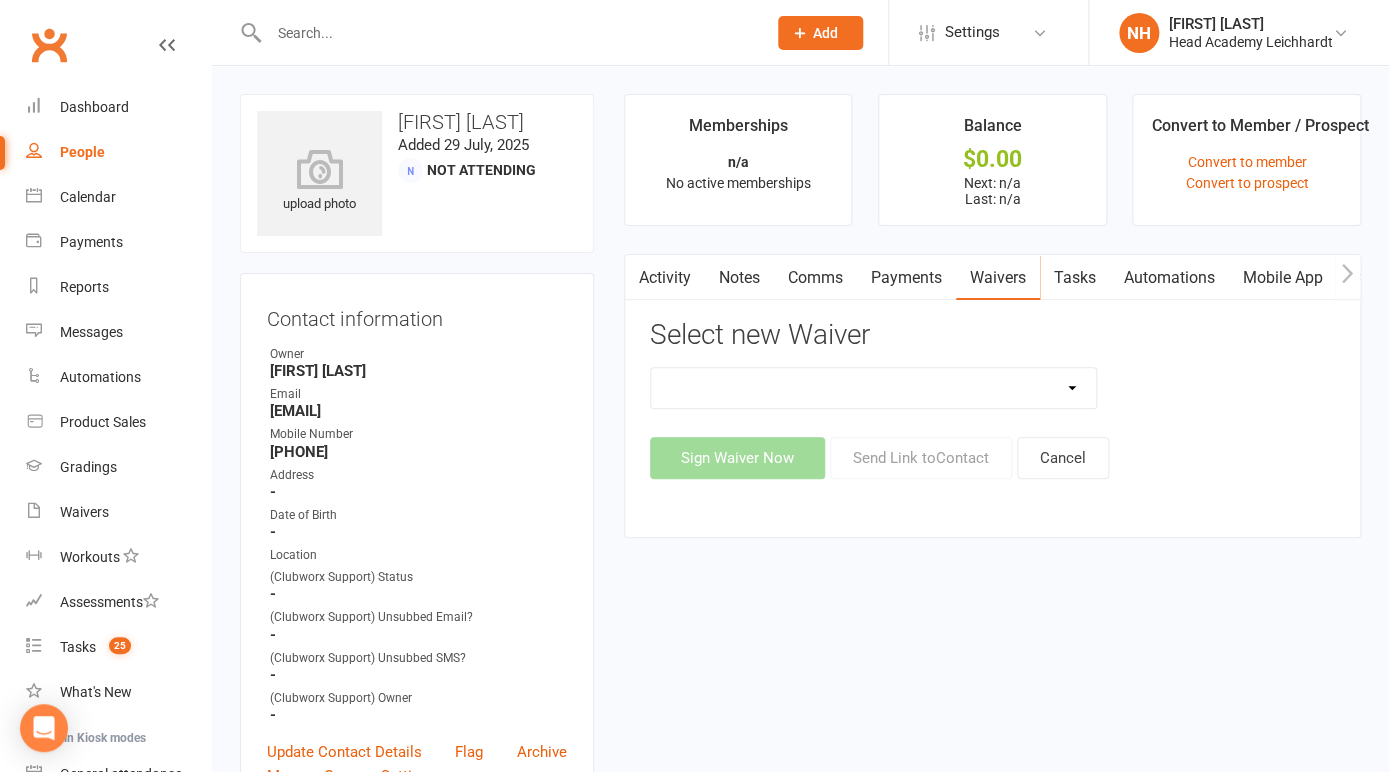 select on "5938" 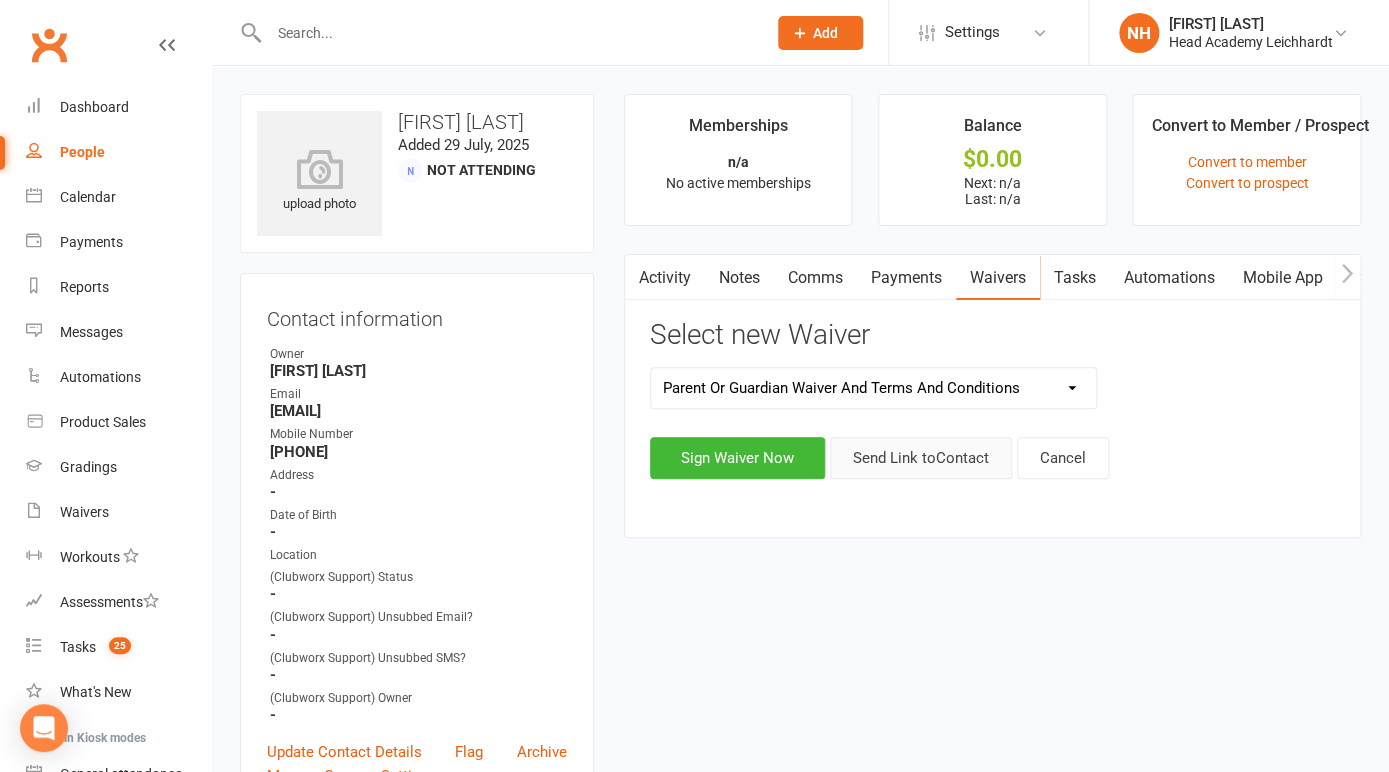 click on "Send Link to  Contact" at bounding box center [921, 458] 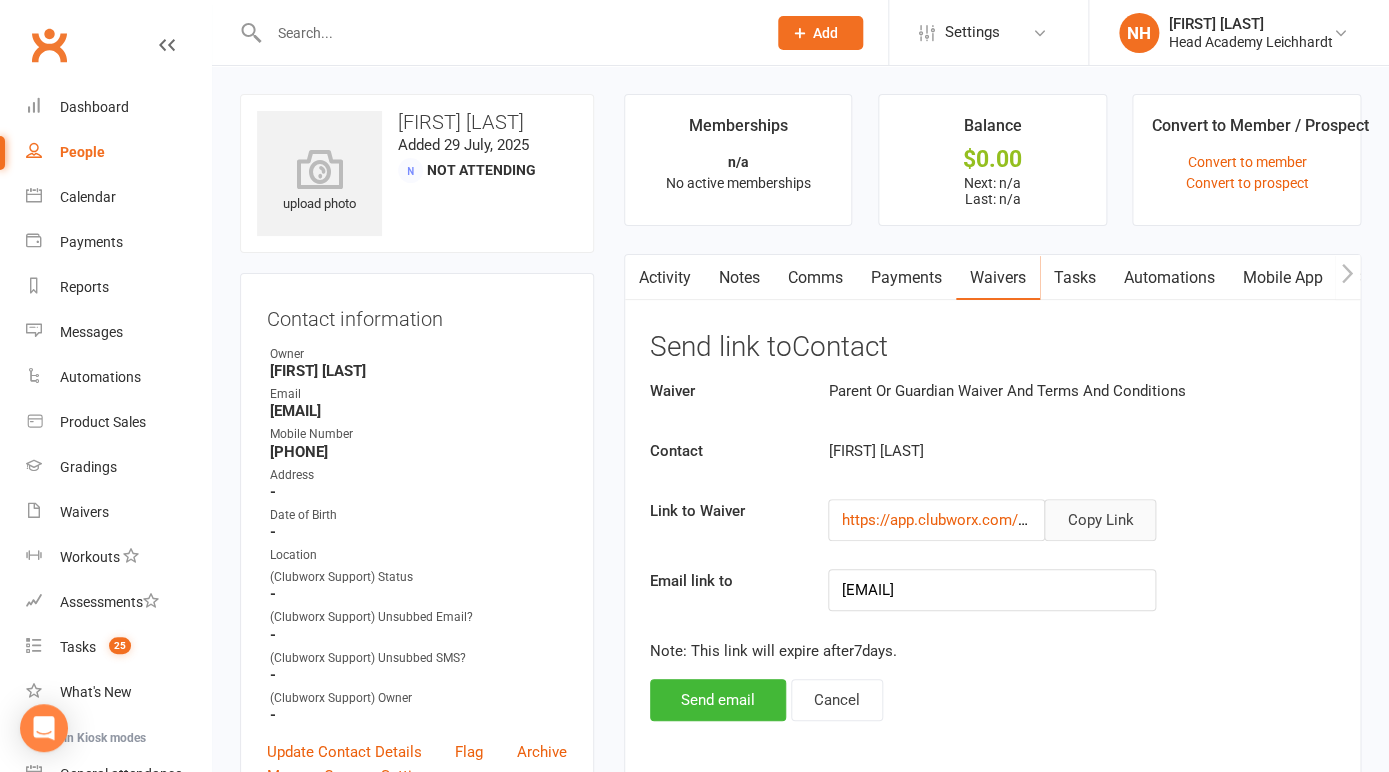click on "Copy Link" at bounding box center (1100, 520) 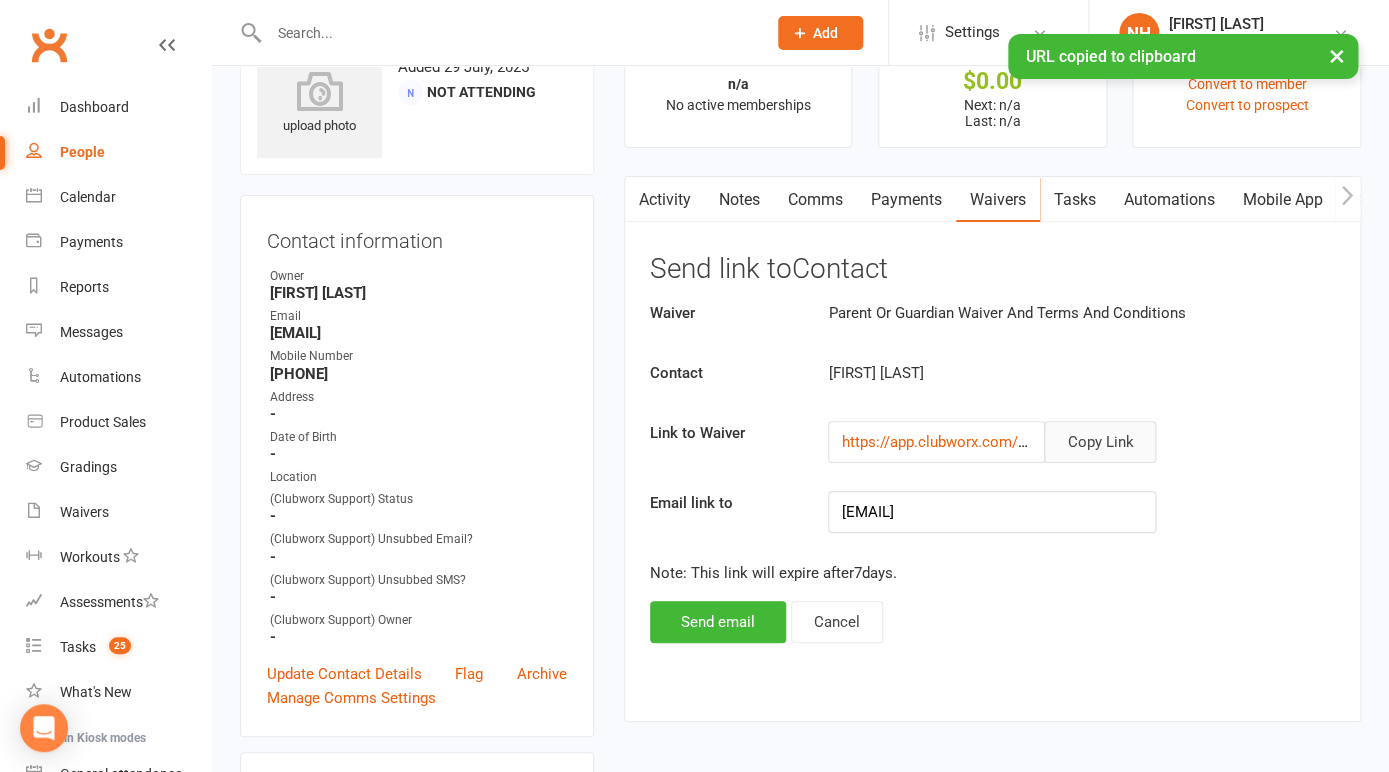 scroll, scrollTop: 0, scrollLeft: 0, axis: both 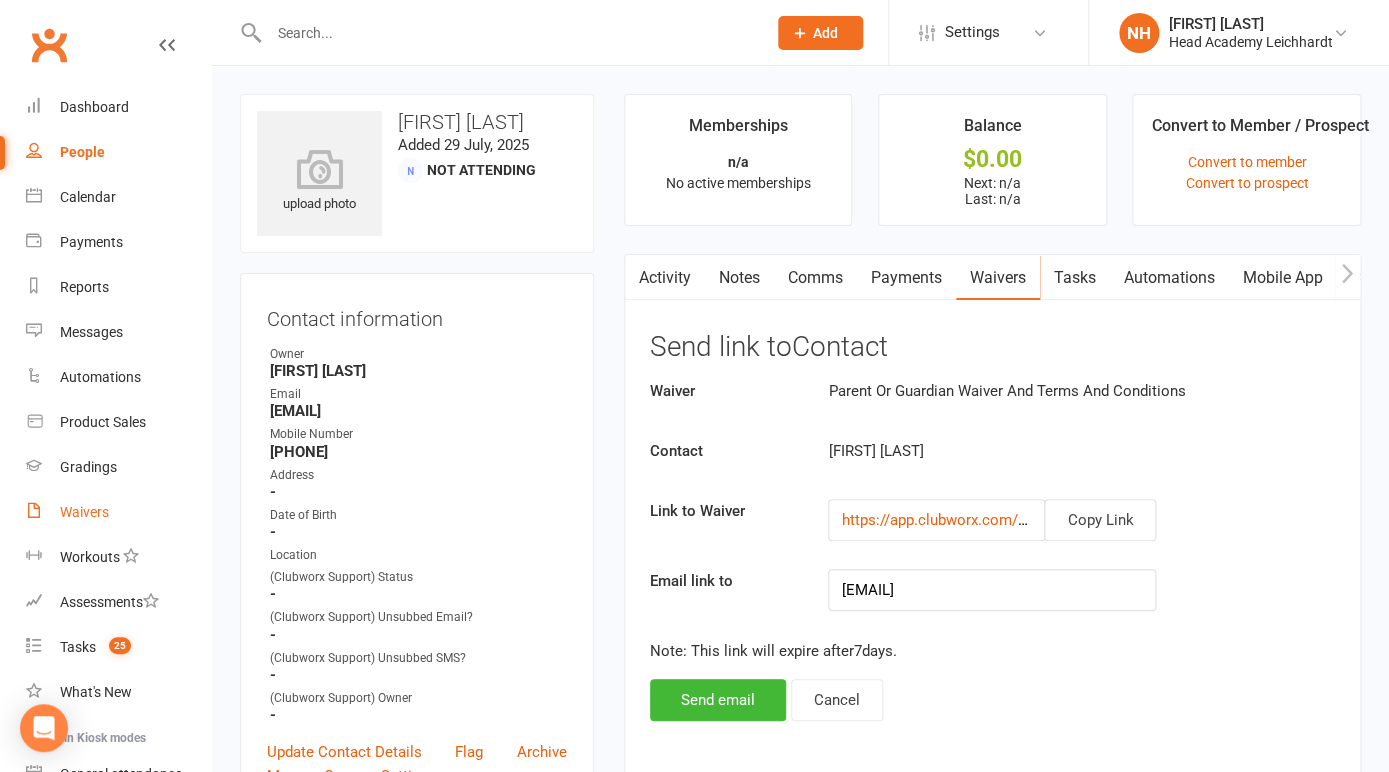 click on "Waivers" at bounding box center (84, 512) 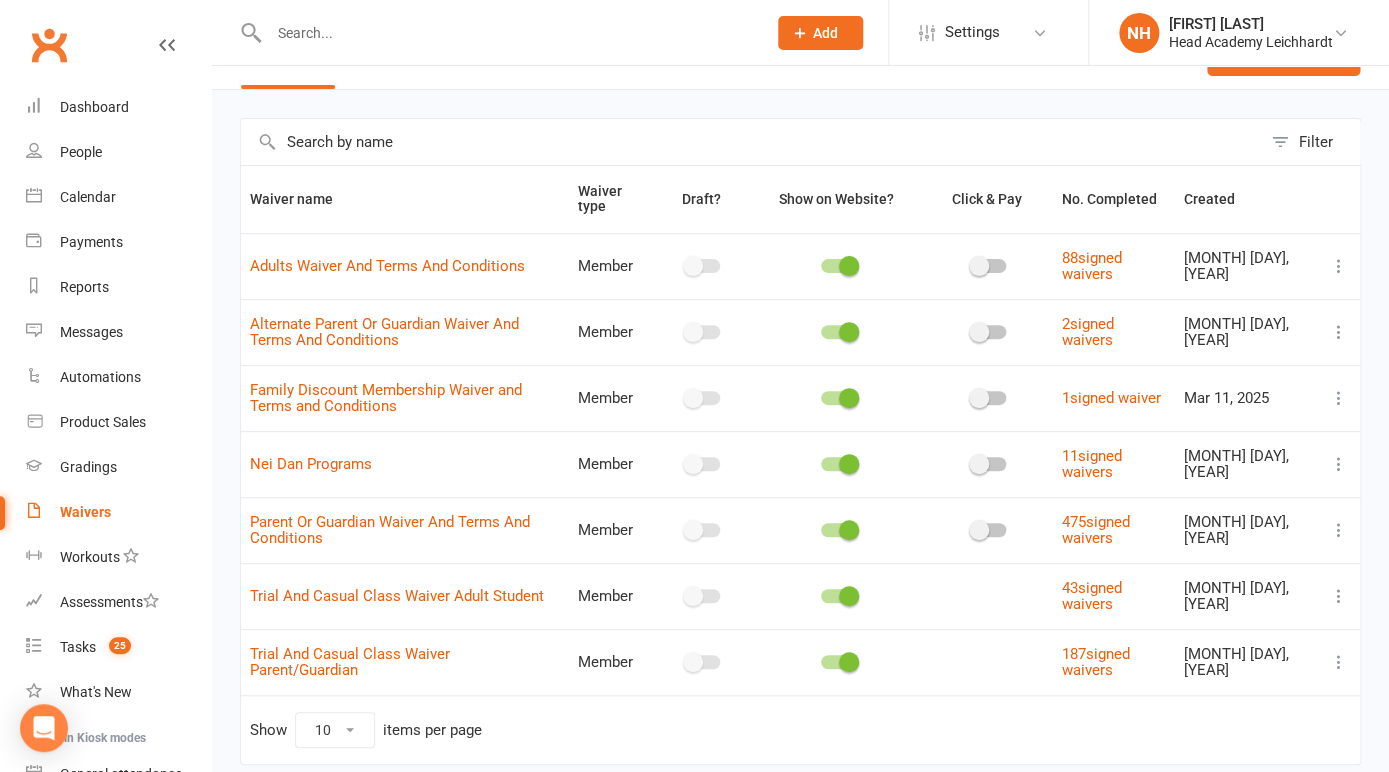 scroll, scrollTop: 68, scrollLeft: 0, axis: vertical 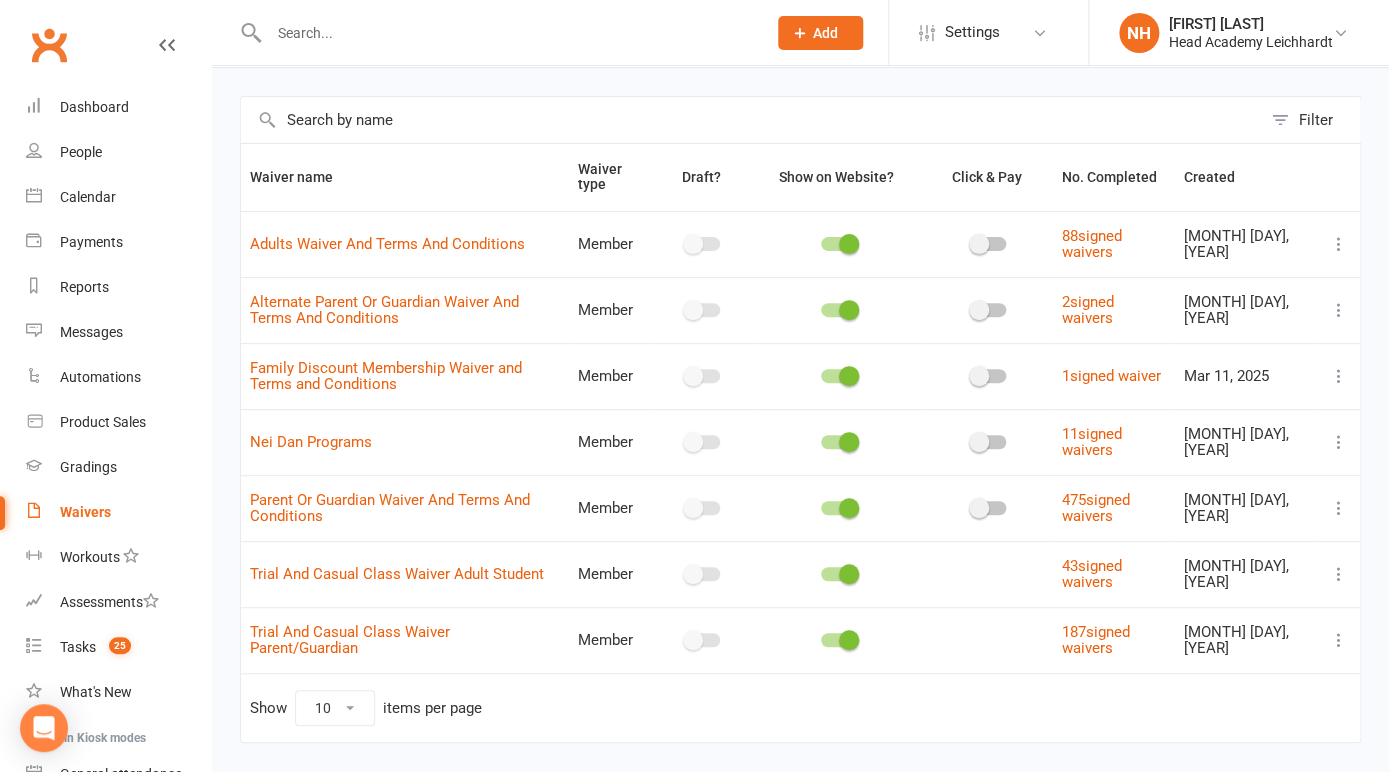 click at bounding box center [1339, 508] 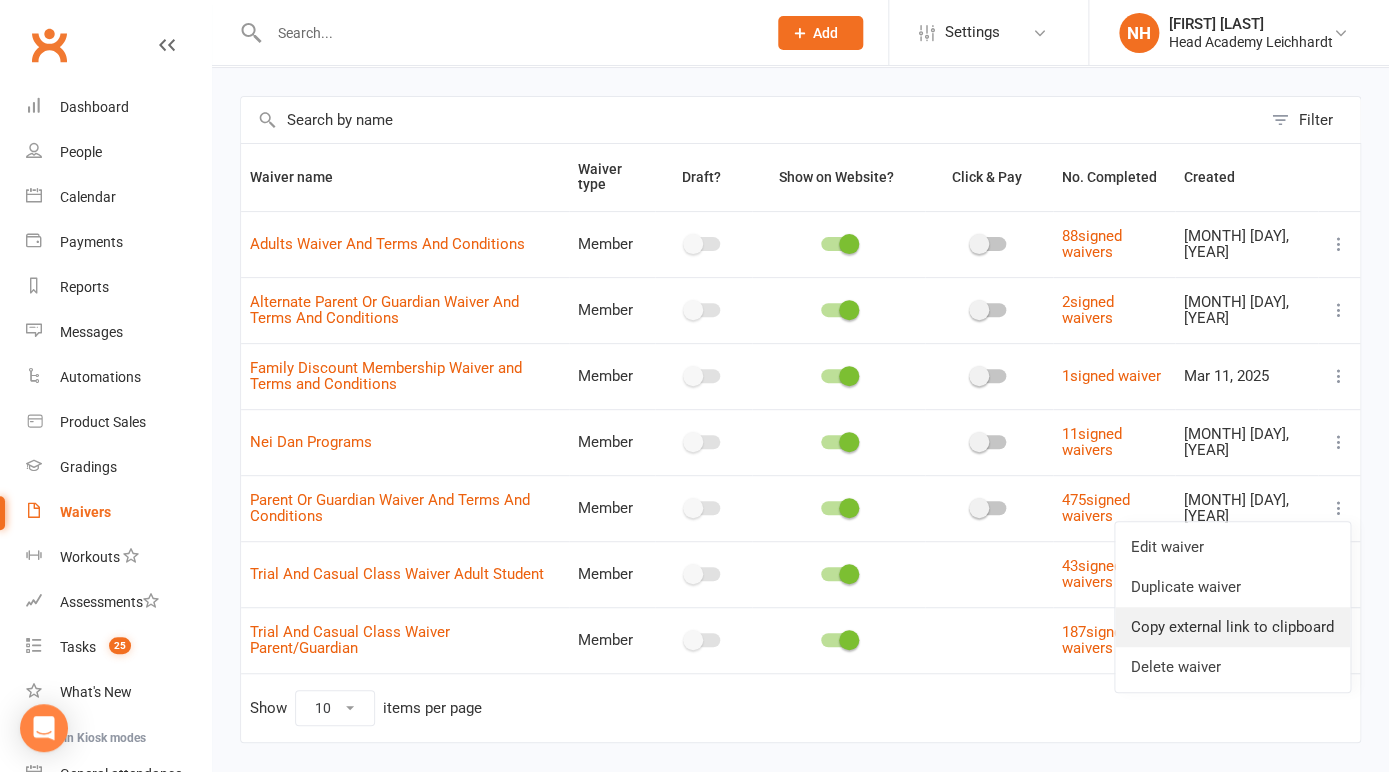 click on "Copy external link to clipboard" at bounding box center [1232, 627] 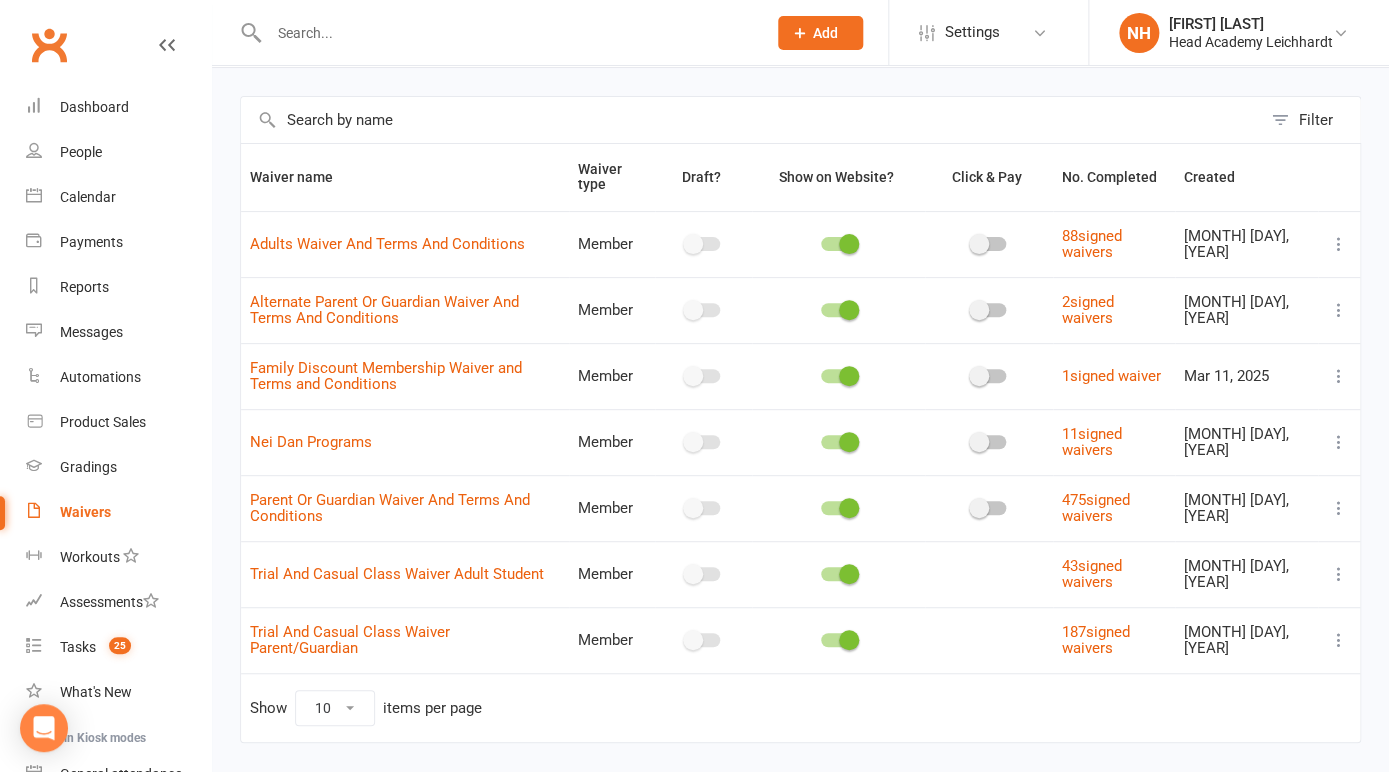 click at bounding box center (507, 33) 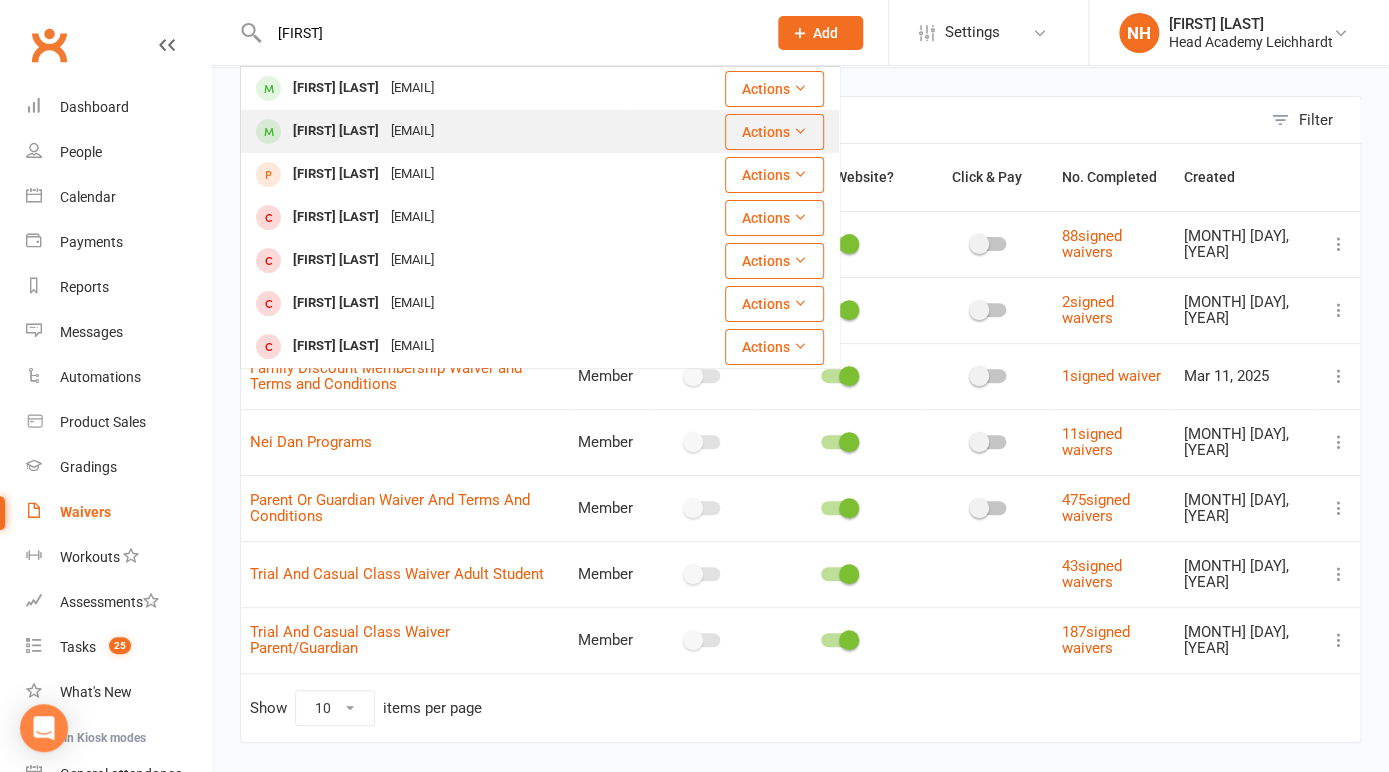 type on "[FIRST]" 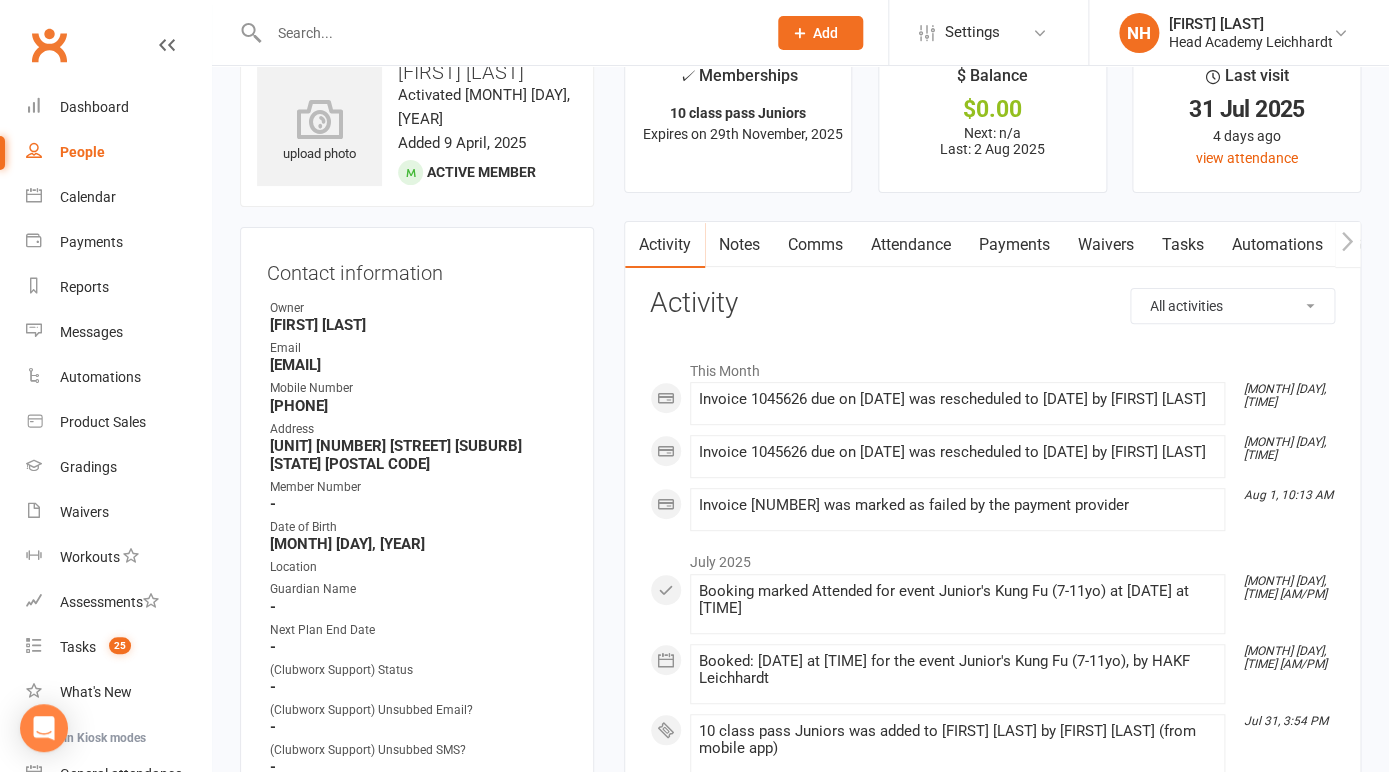 scroll, scrollTop: 0, scrollLeft: 0, axis: both 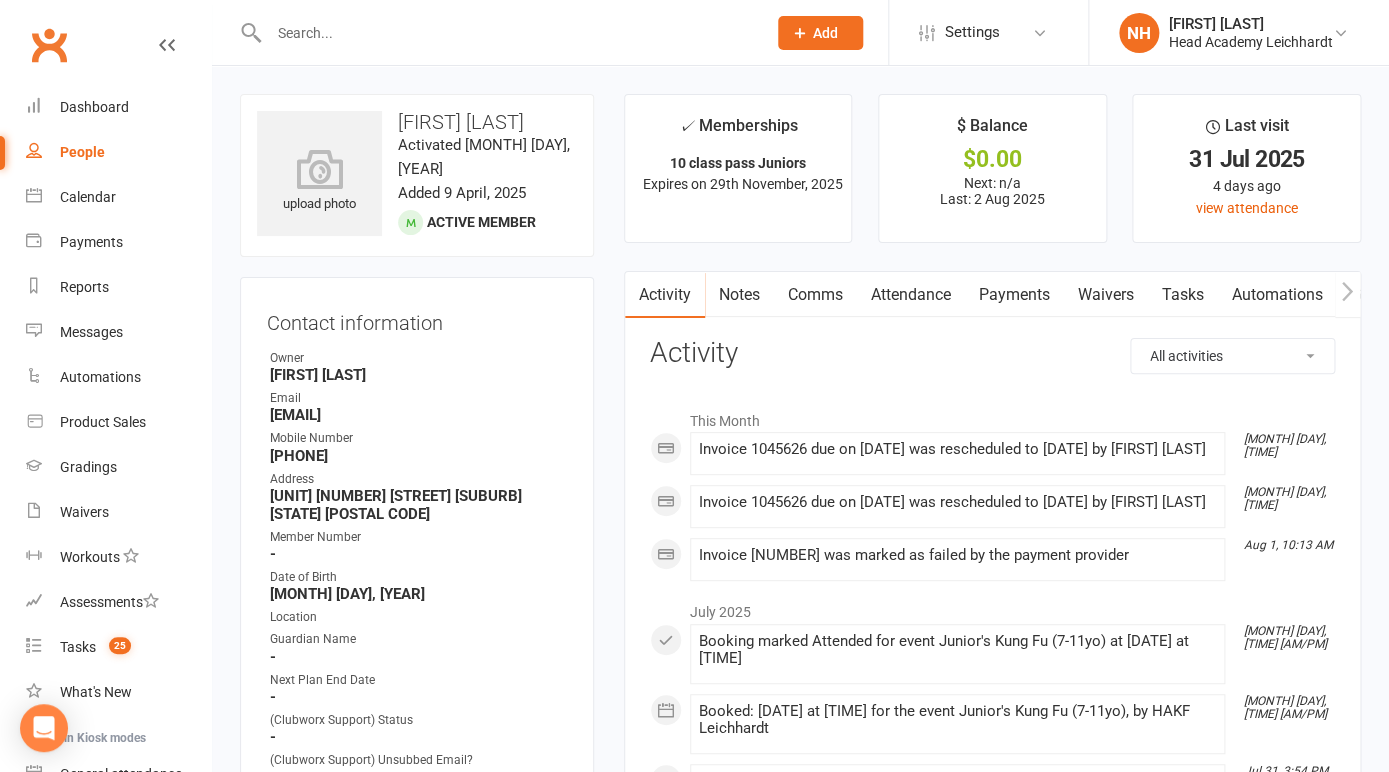 click on "Notes" at bounding box center (739, 295) 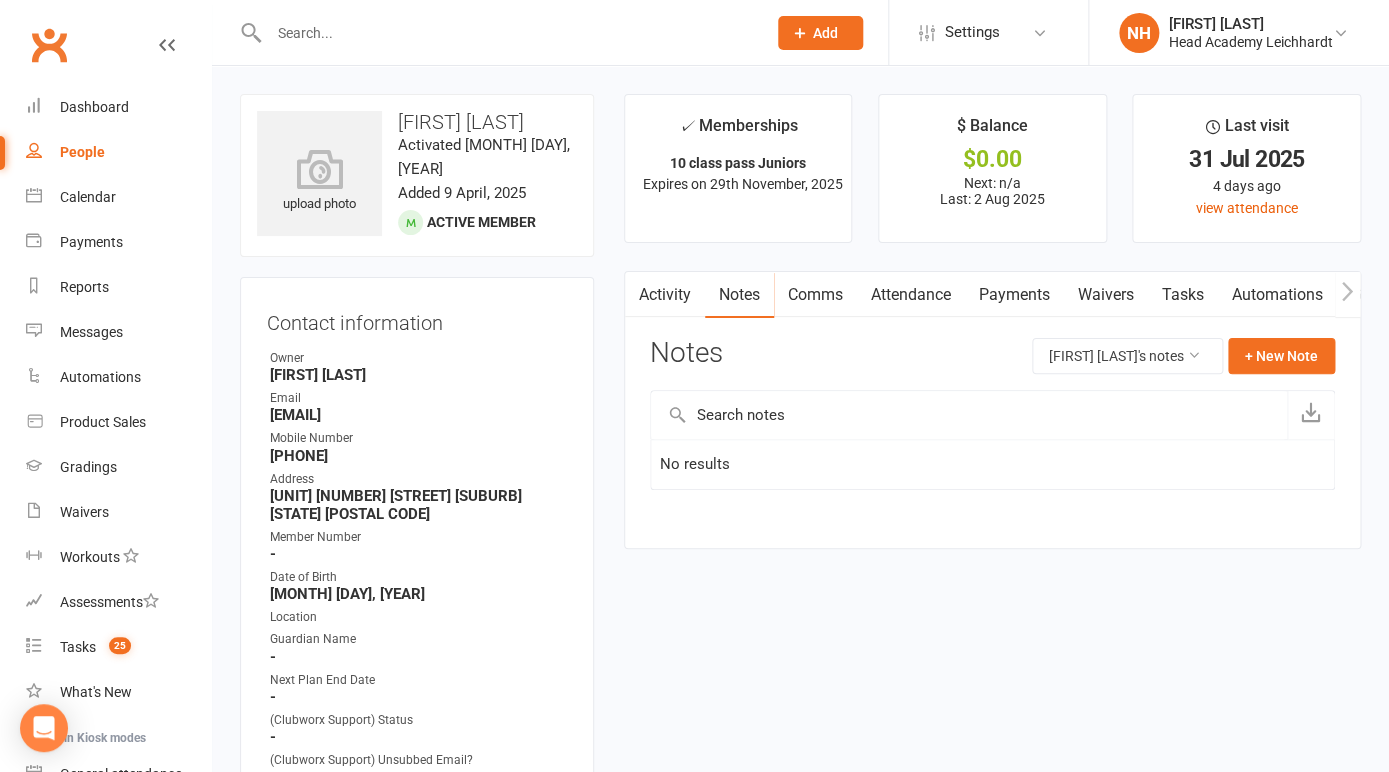 click on "Tasks" at bounding box center [1183, 295] 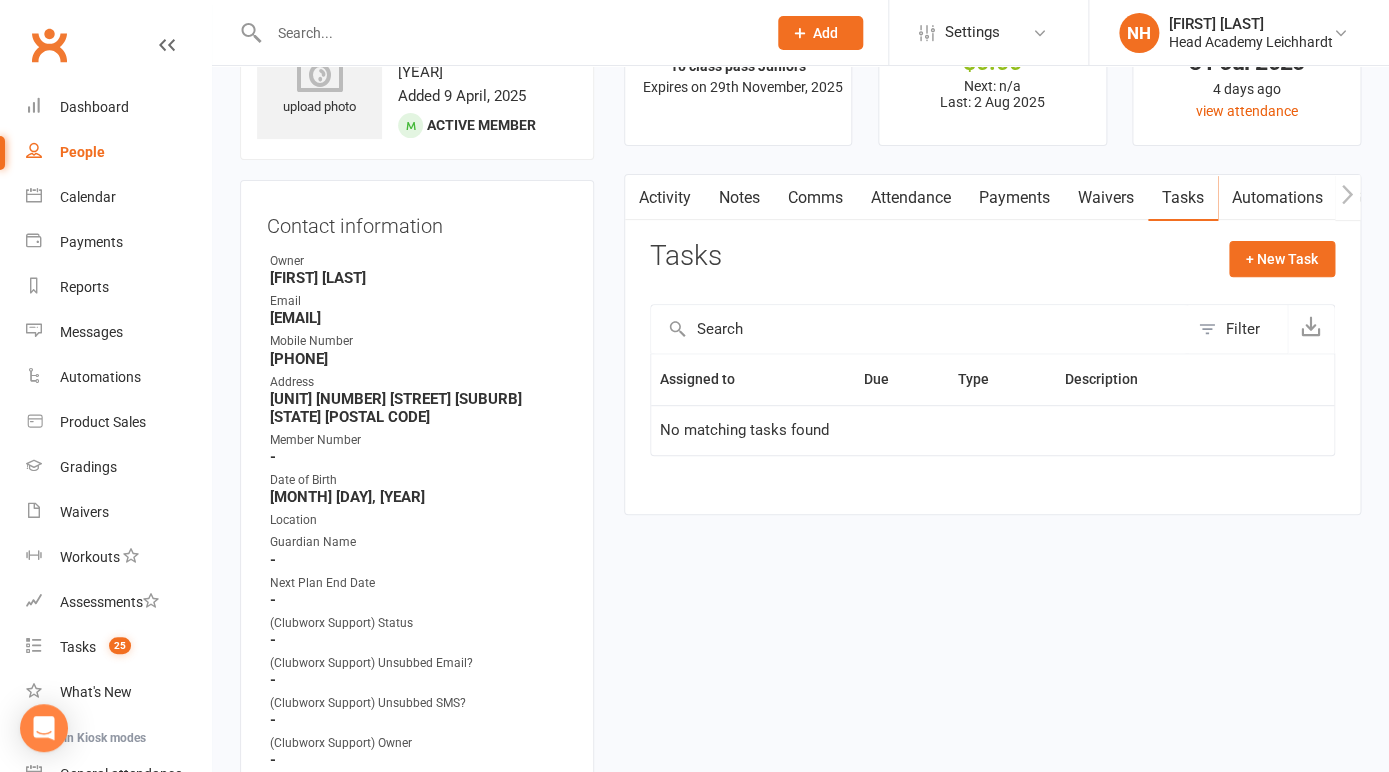 scroll, scrollTop: 0, scrollLeft: 0, axis: both 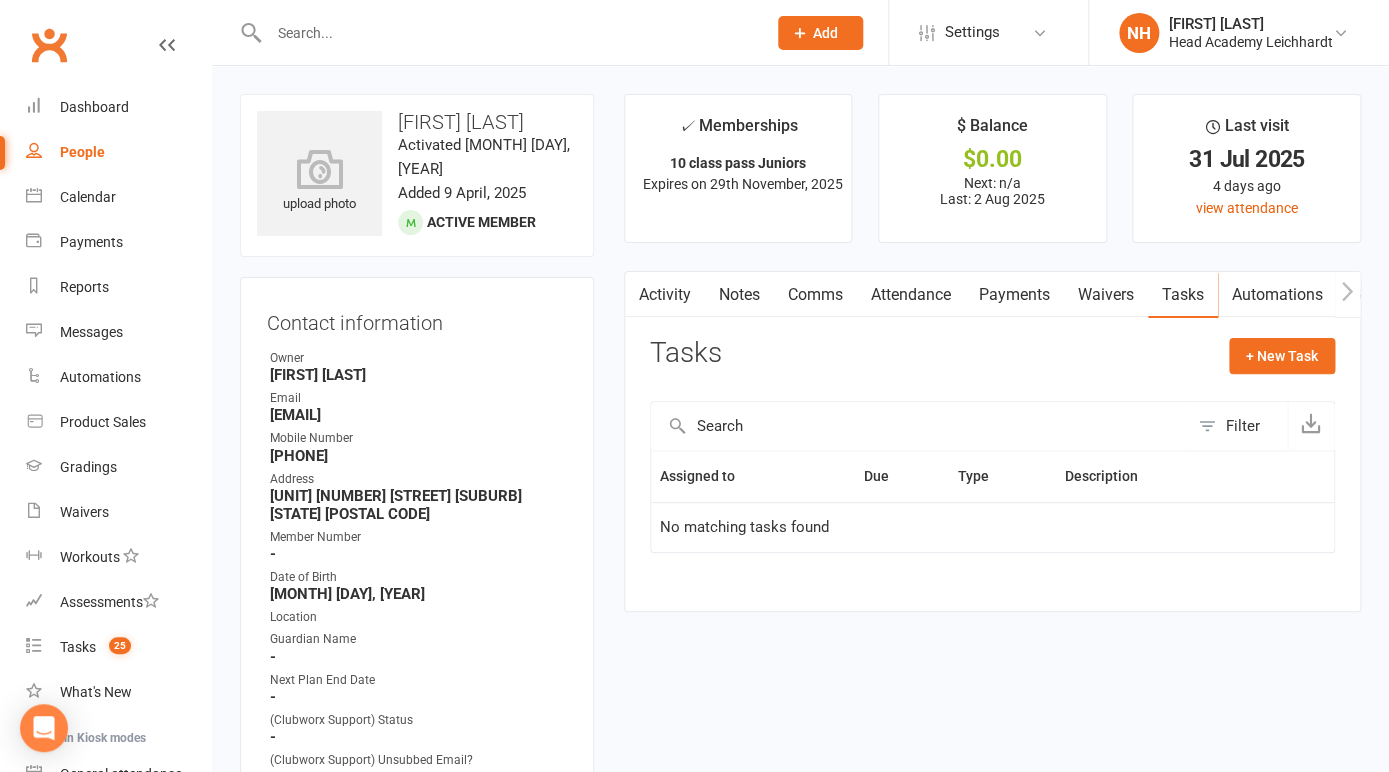 click on "Payments" at bounding box center (1014, 295) 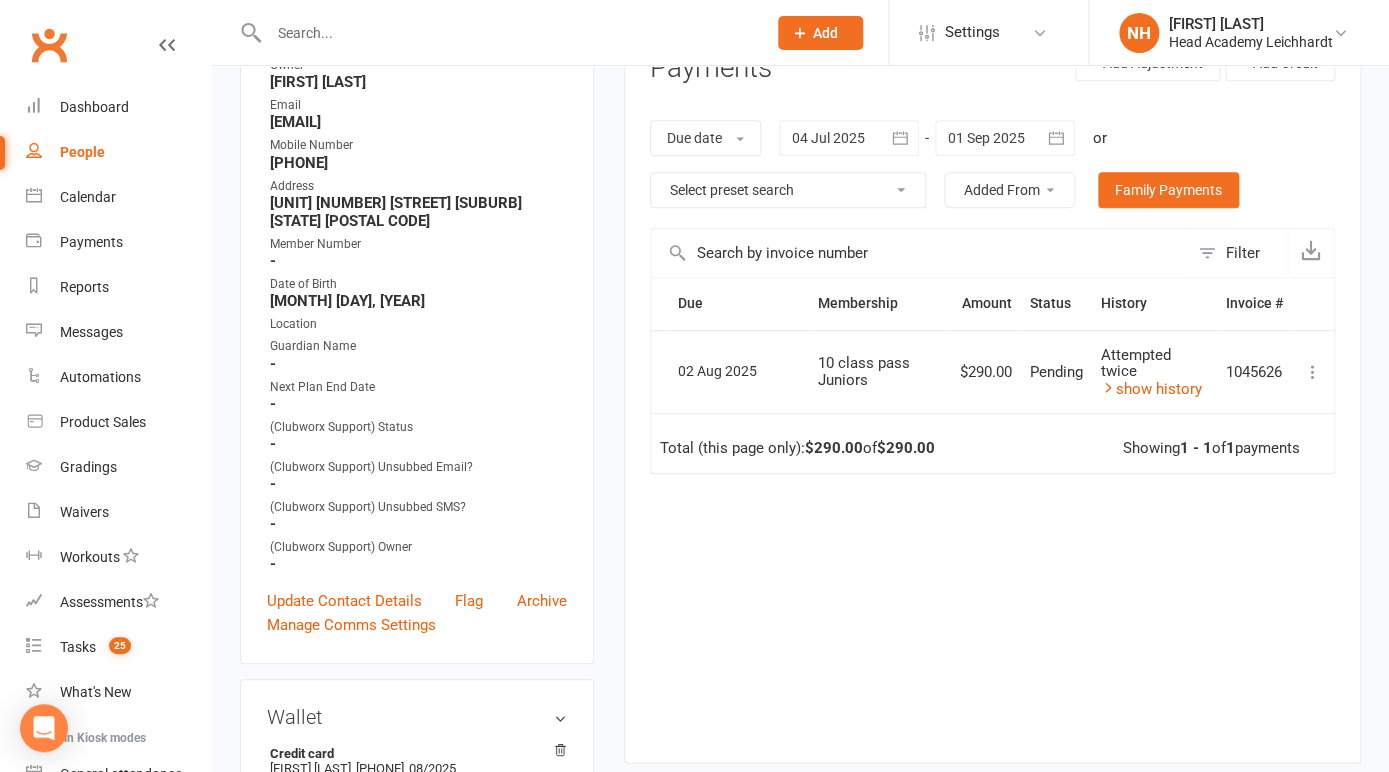 scroll, scrollTop: 320, scrollLeft: 0, axis: vertical 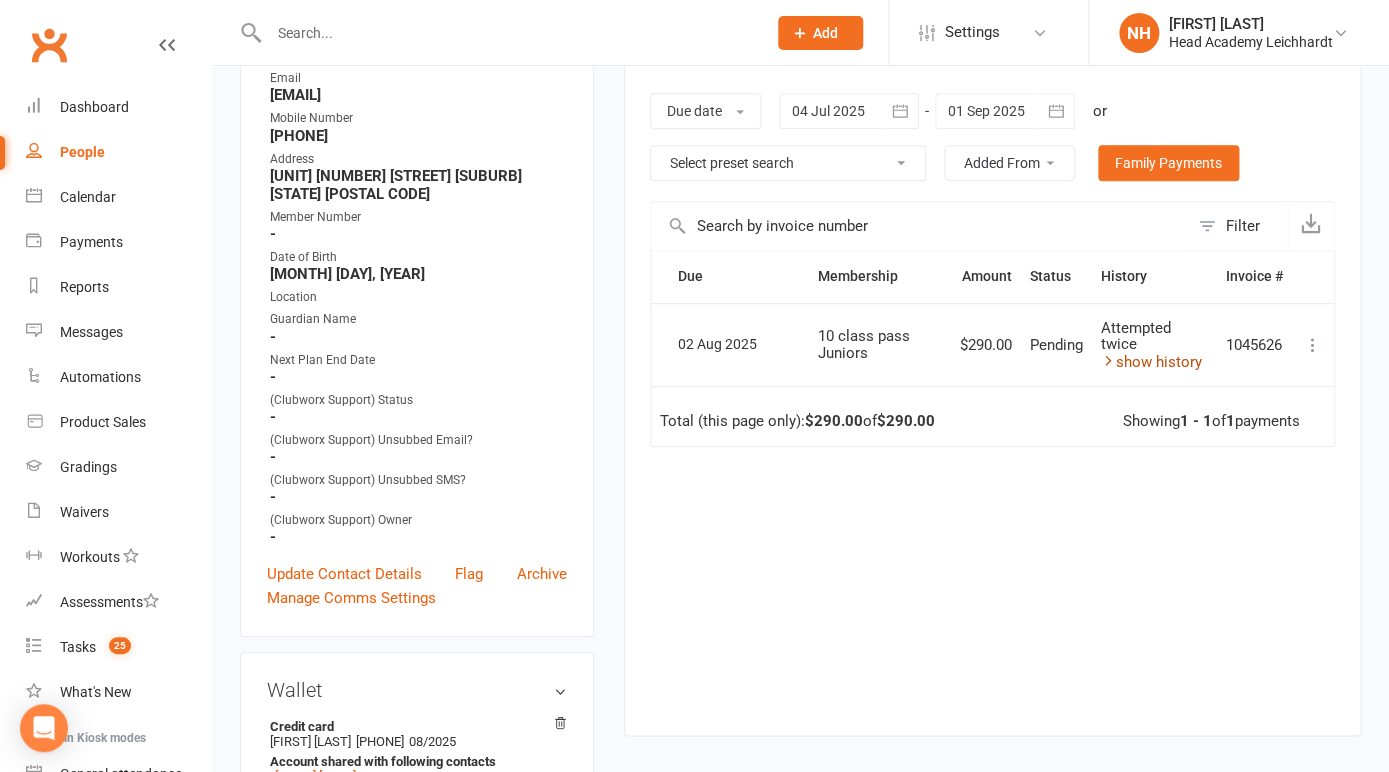 click on "show history" at bounding box center (1151, 362) 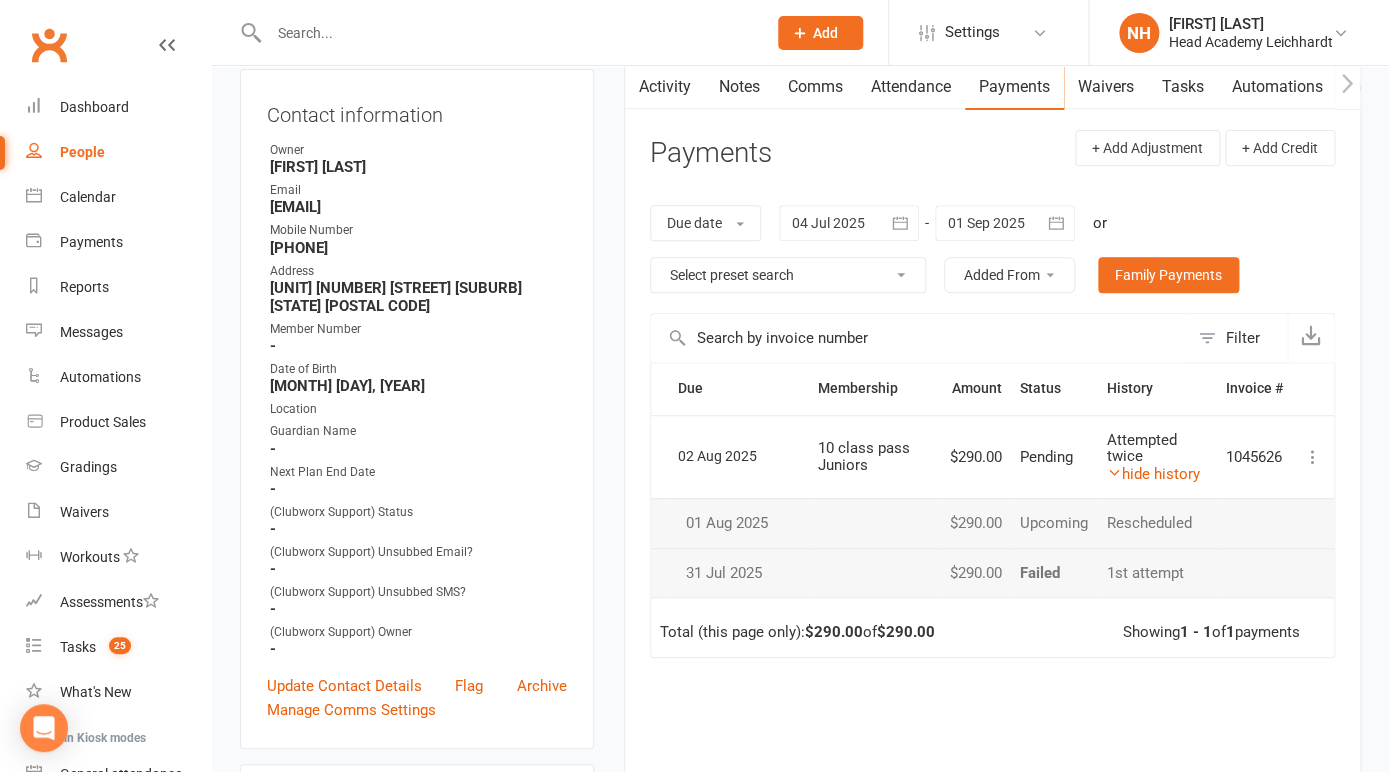 scroll, scrollTop: 209, scrollLeft: 0, axis: vertical 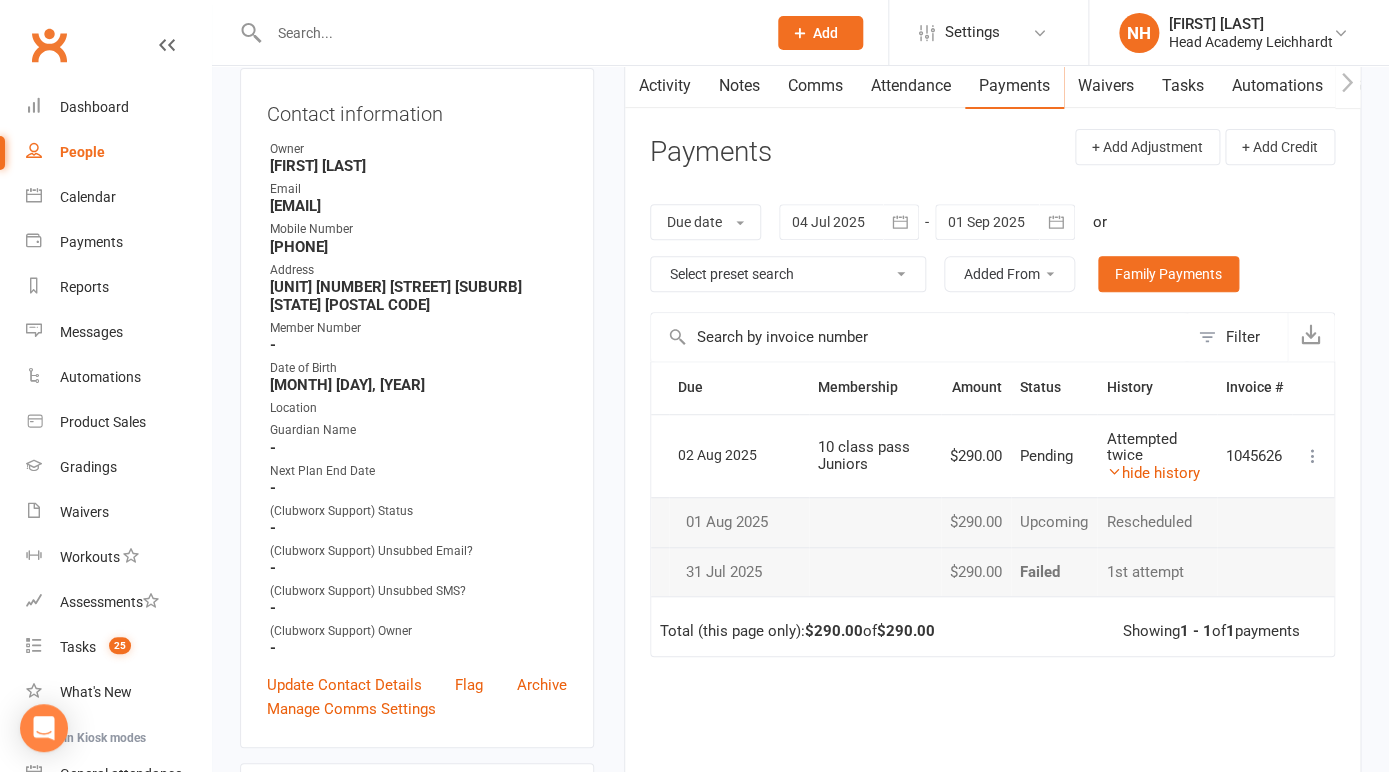 click on "Activity" at bounding box center [665, 86] 